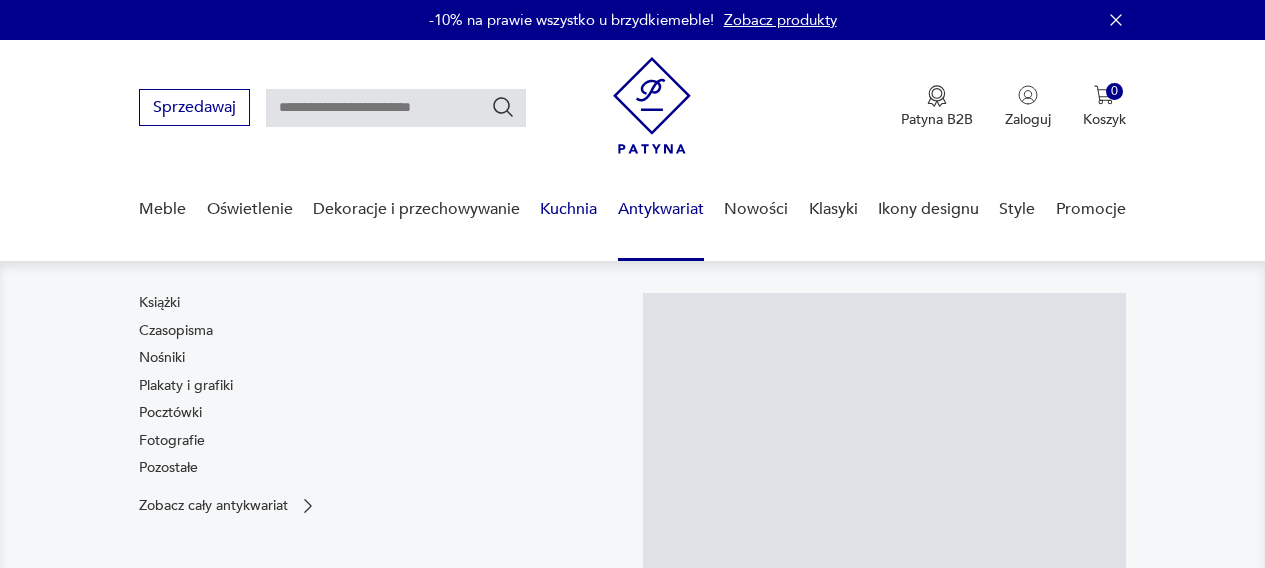 scroll, scrollTop: 0, scrollLeft: 0, axis: both 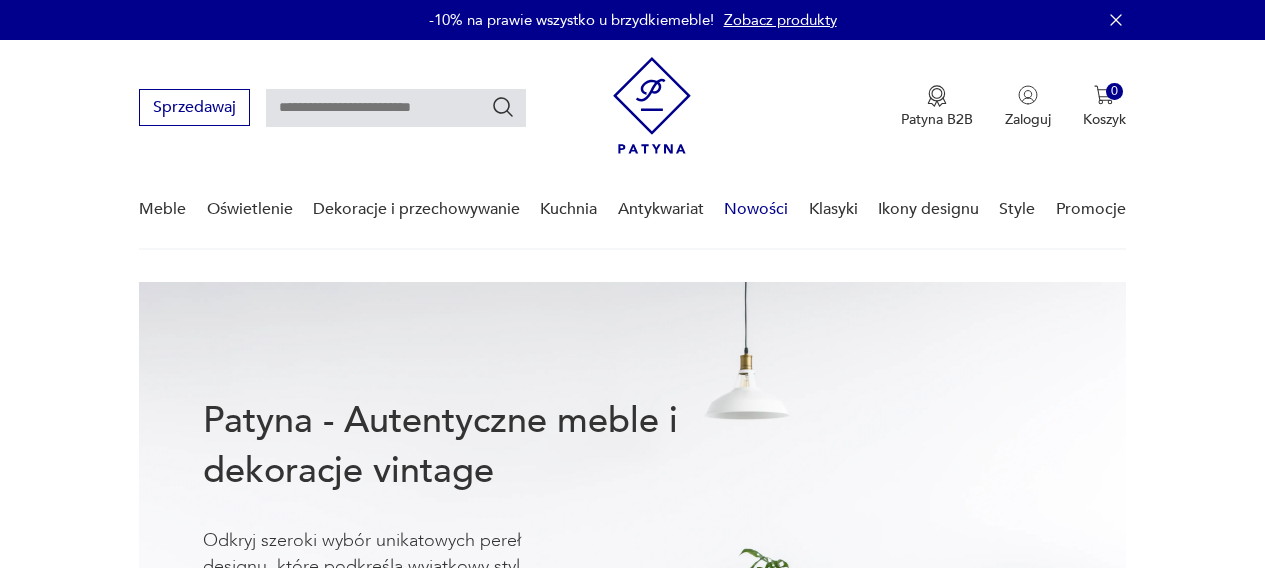 click on "Nowości" at bounding box center (756, 209) 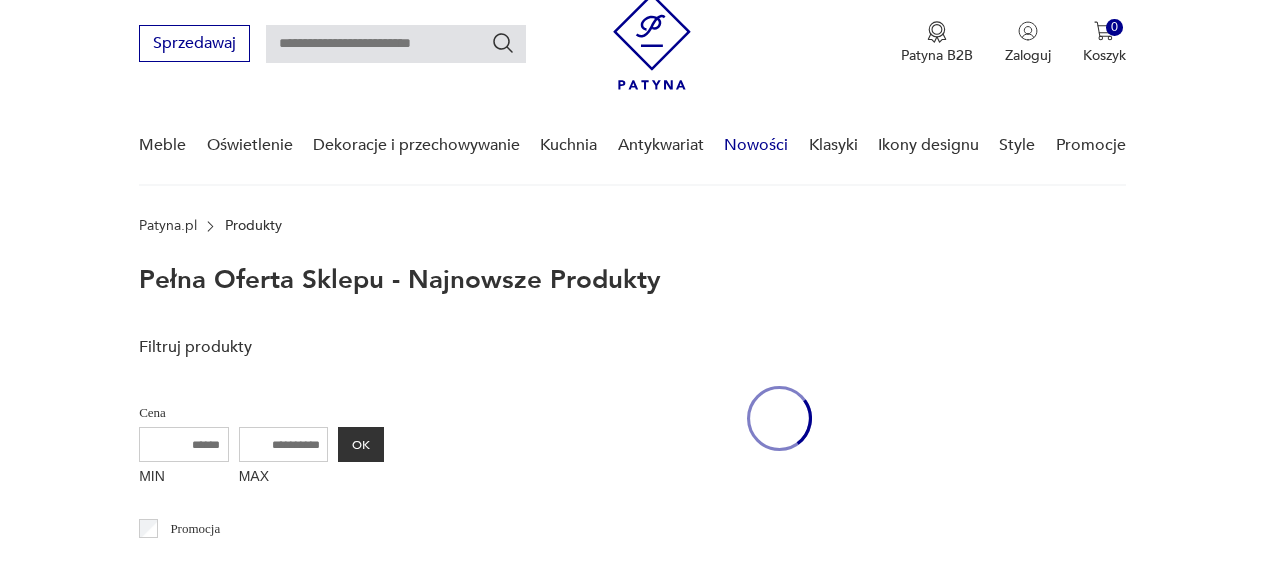 scroll, scrollTop: 90, scrollLeft: 0, axis: vertical 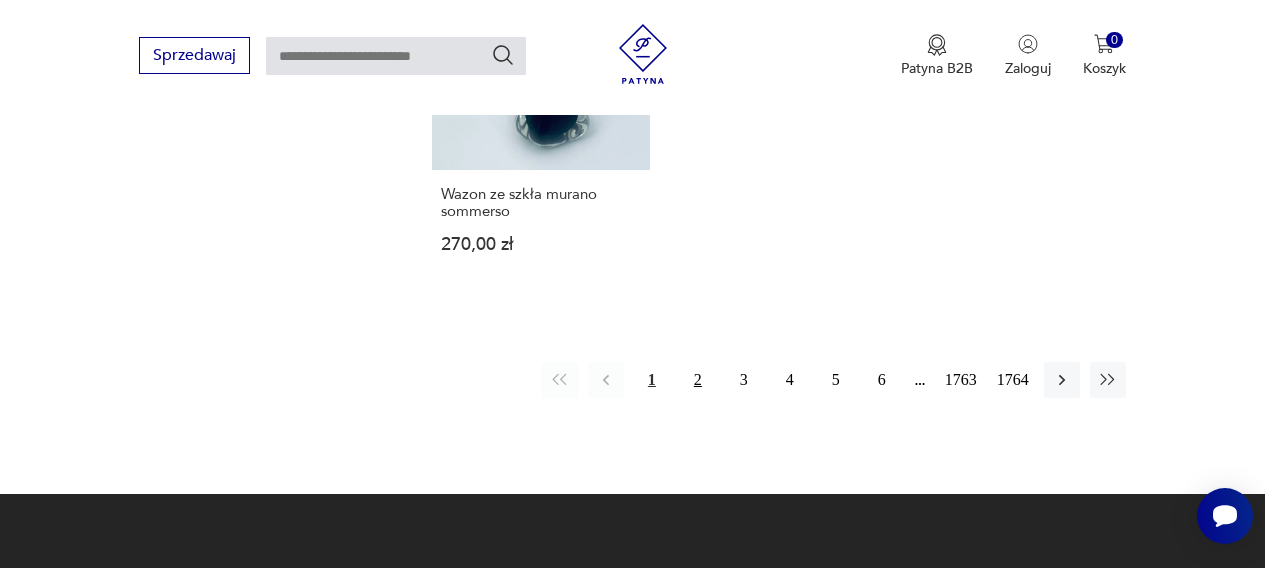 click on "2" at bounding box center [698, 380] 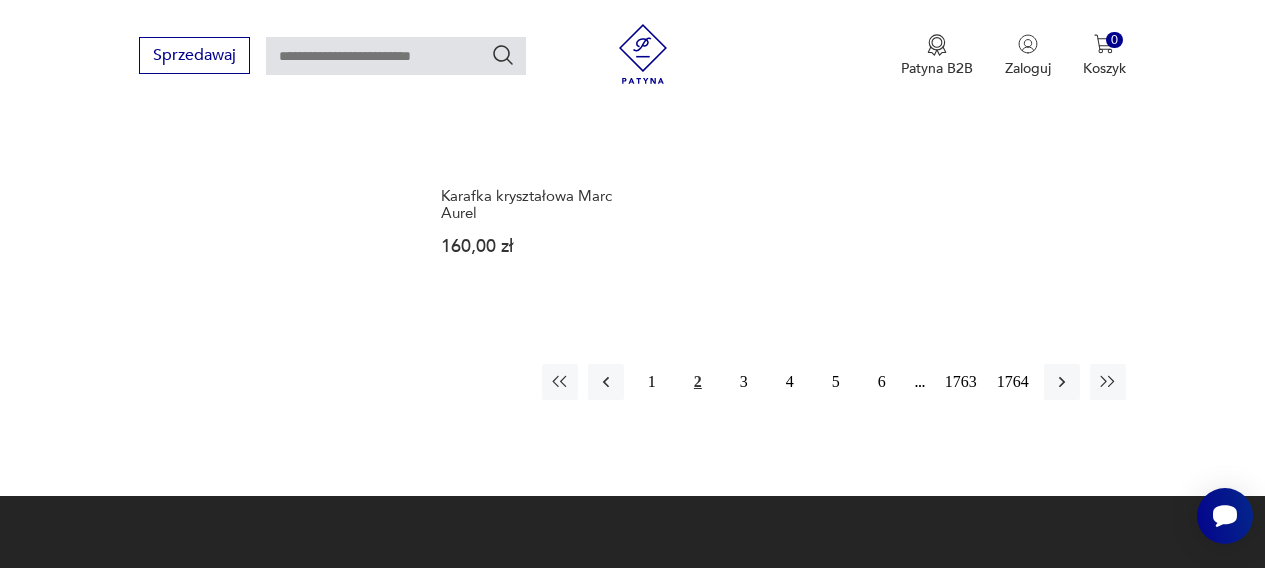 scroll, scrollTop: 2628, scrollLeft: 0, axis: vertical 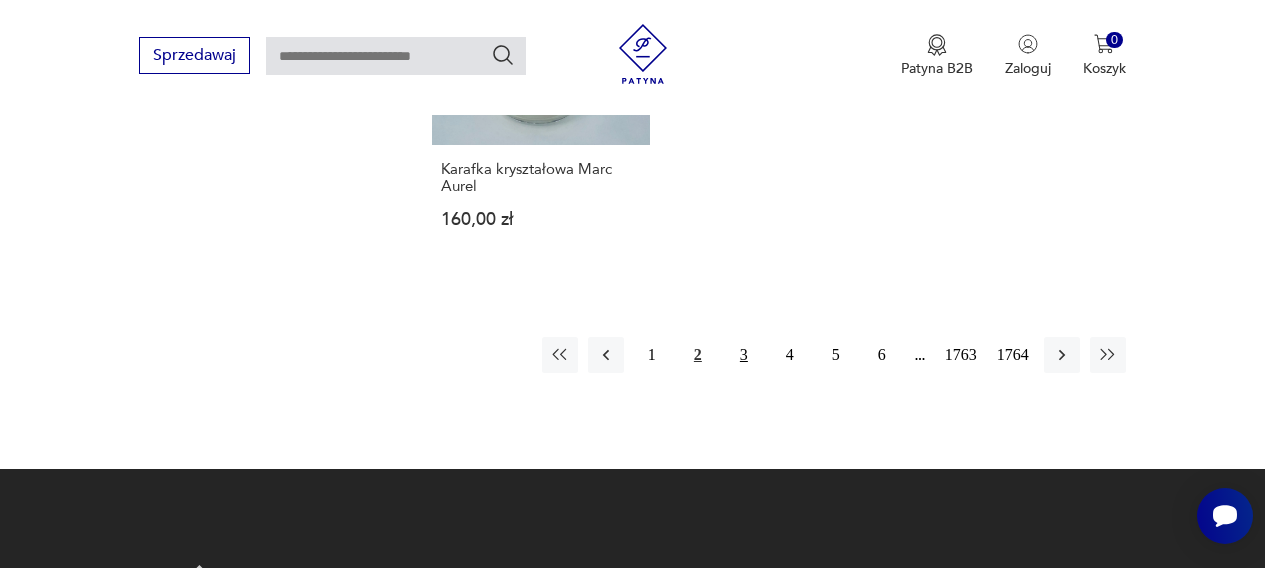 click on "3" at bounding box center [744, 355] 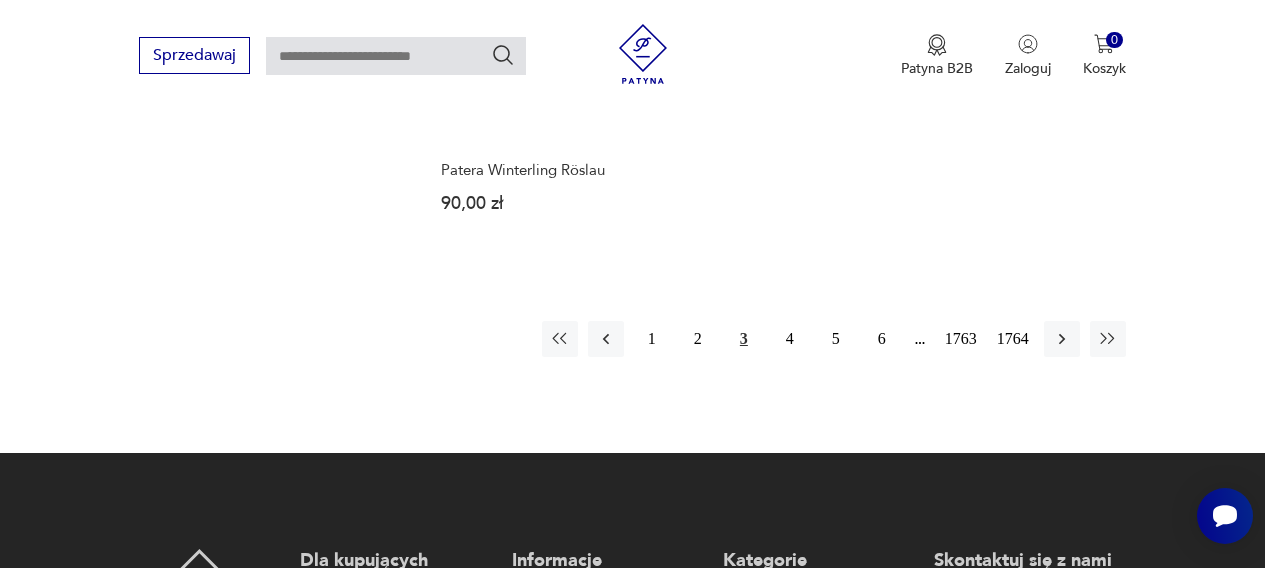 scroll, scrollTop: 2613, scrollLeft: 0, axis: vertical 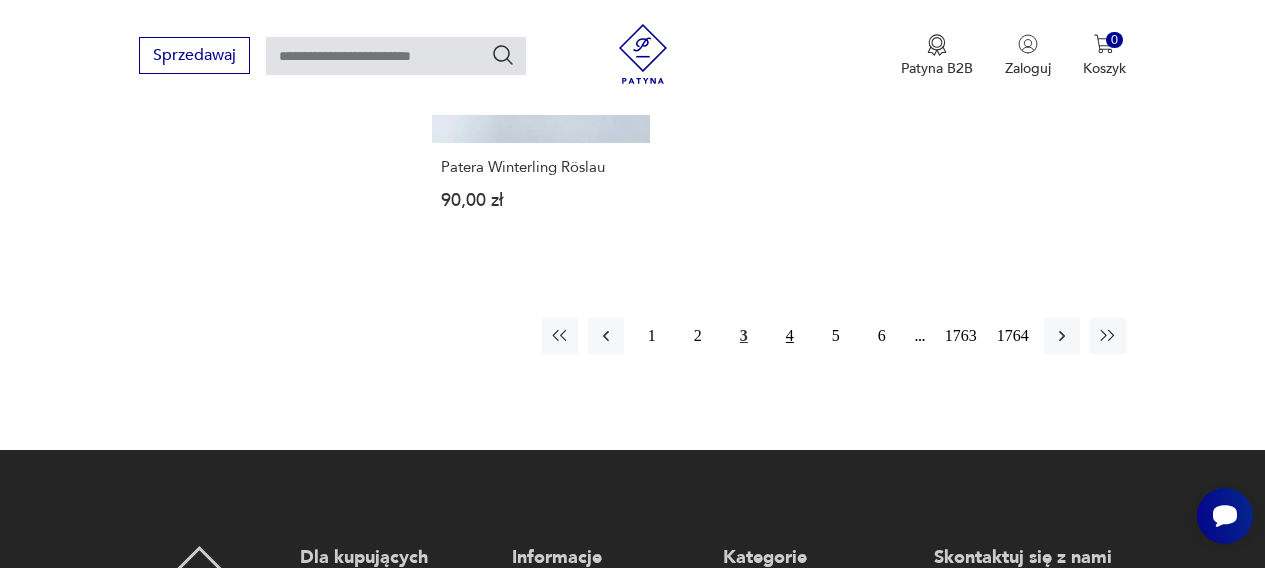 click on "4" at bounding box center (790, 336) 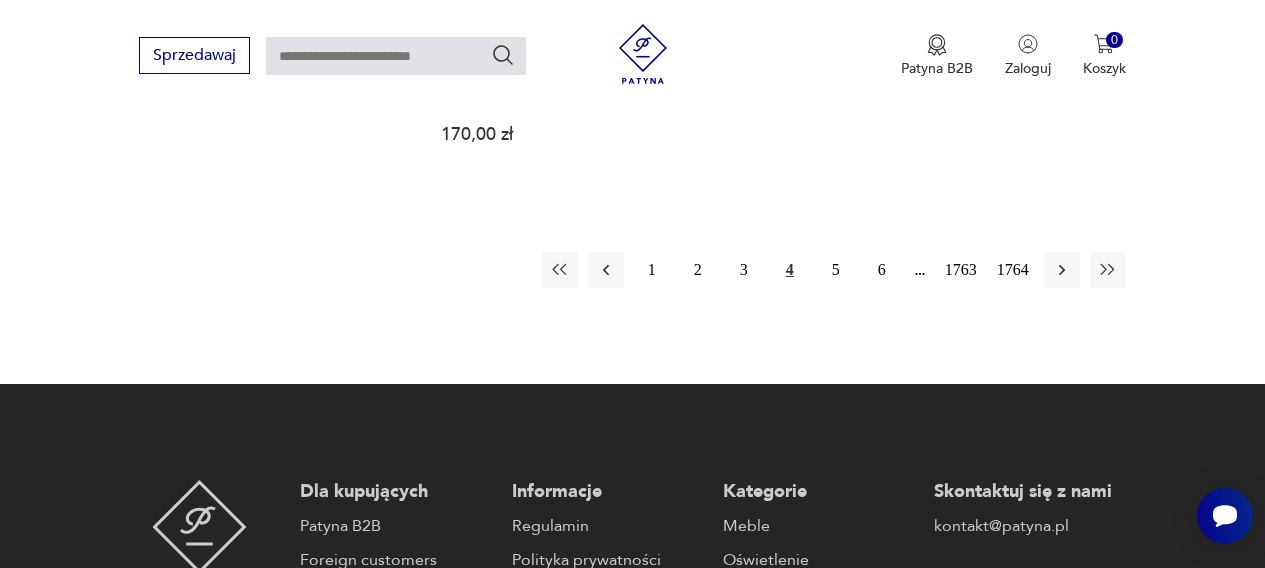 scroll, scrollTop: 2739, scrollLeft: 0, axis: vertical 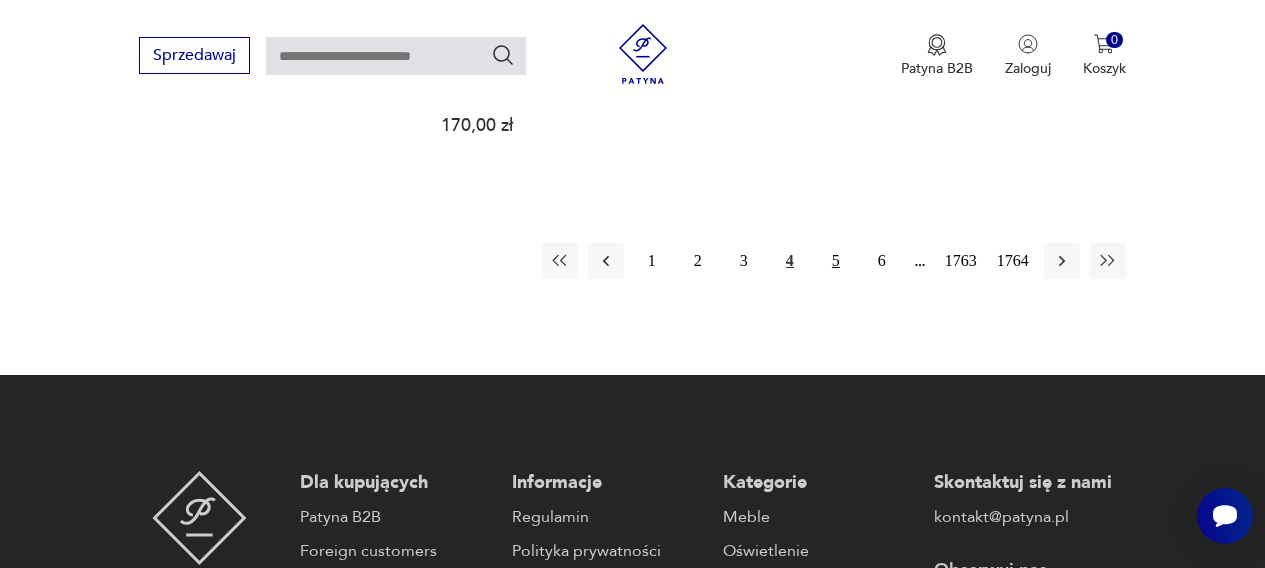 click on "5" at bounding box center (836, 261) 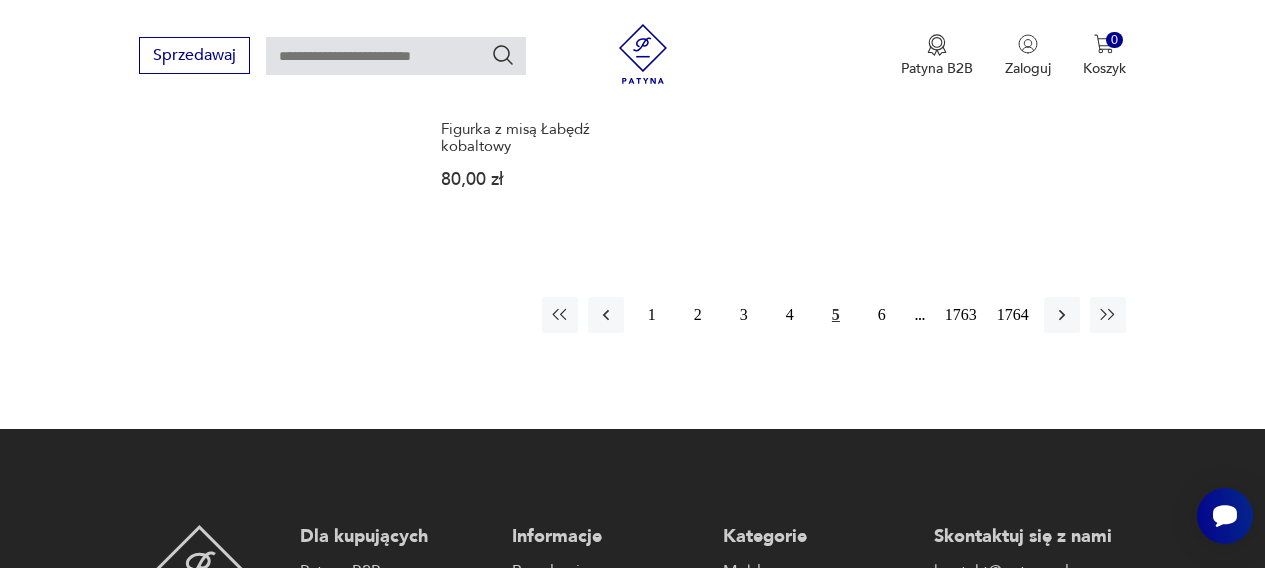 scroll, scrollTop: 2671, scrollLeft: 0, axis: vertical 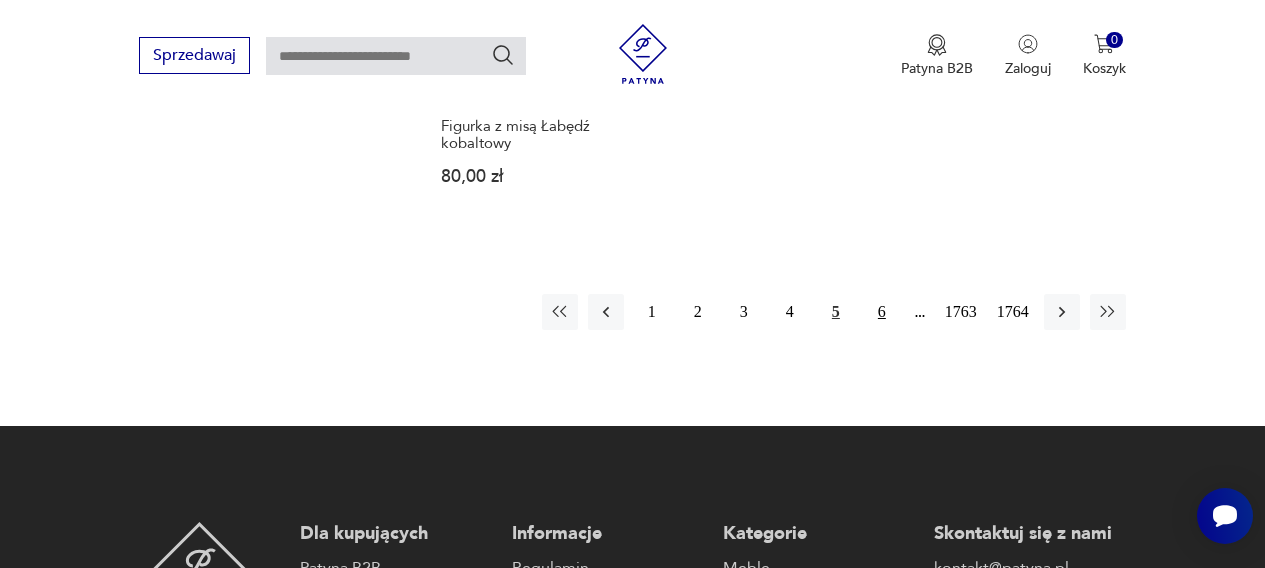 click on "6" at bounding box center (882, 312) 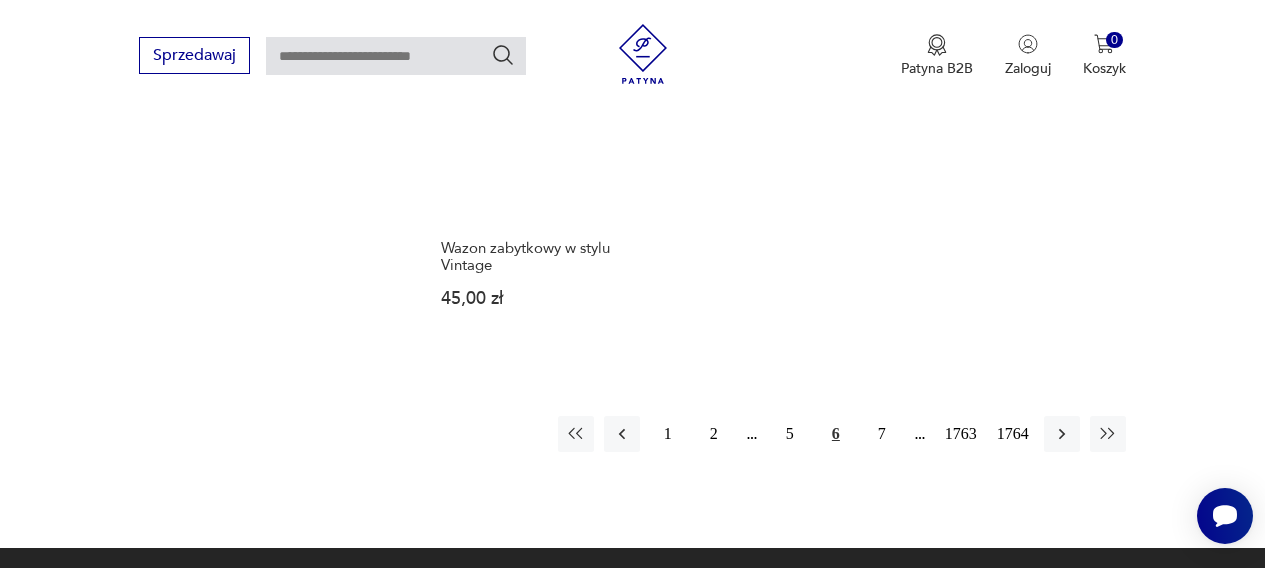 scroll, scrollTop: 2514, scrollLeft: 0, axis: vertical 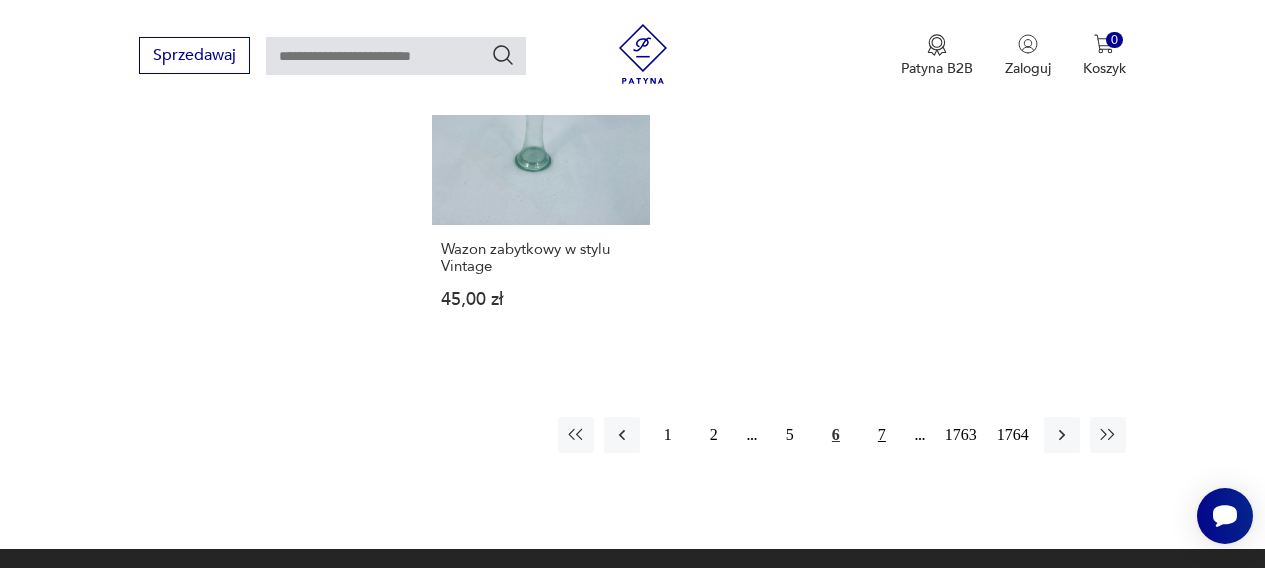 click on "7" at bounding box center (882, 435) 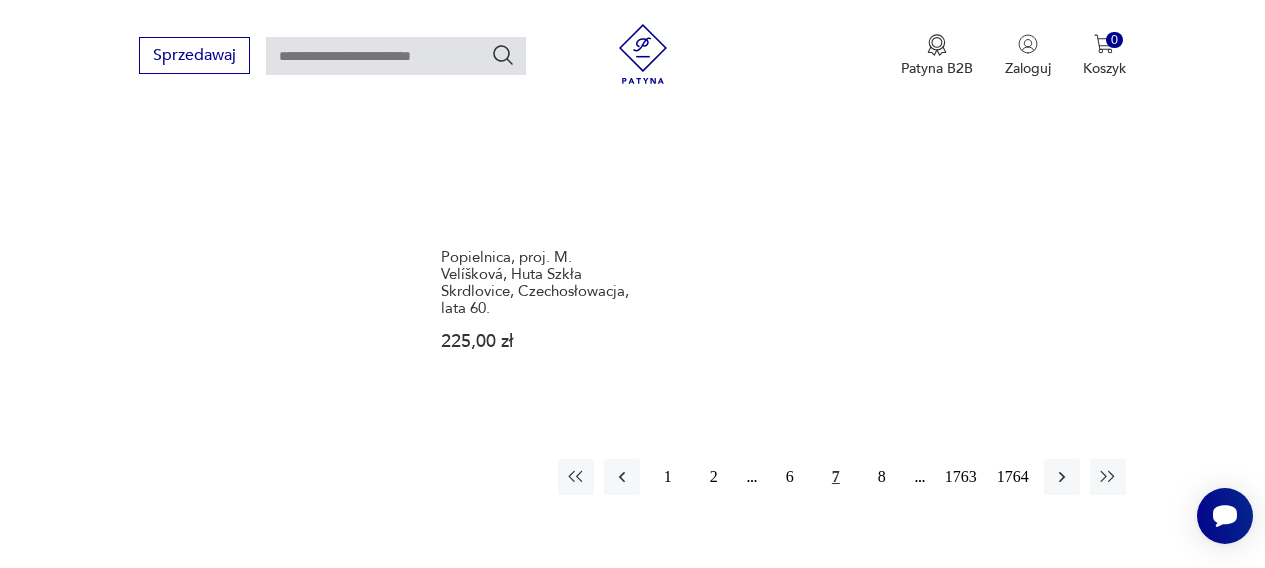 scroll, scrollTop: 2509, scrollLeft: 0, axis: vertical 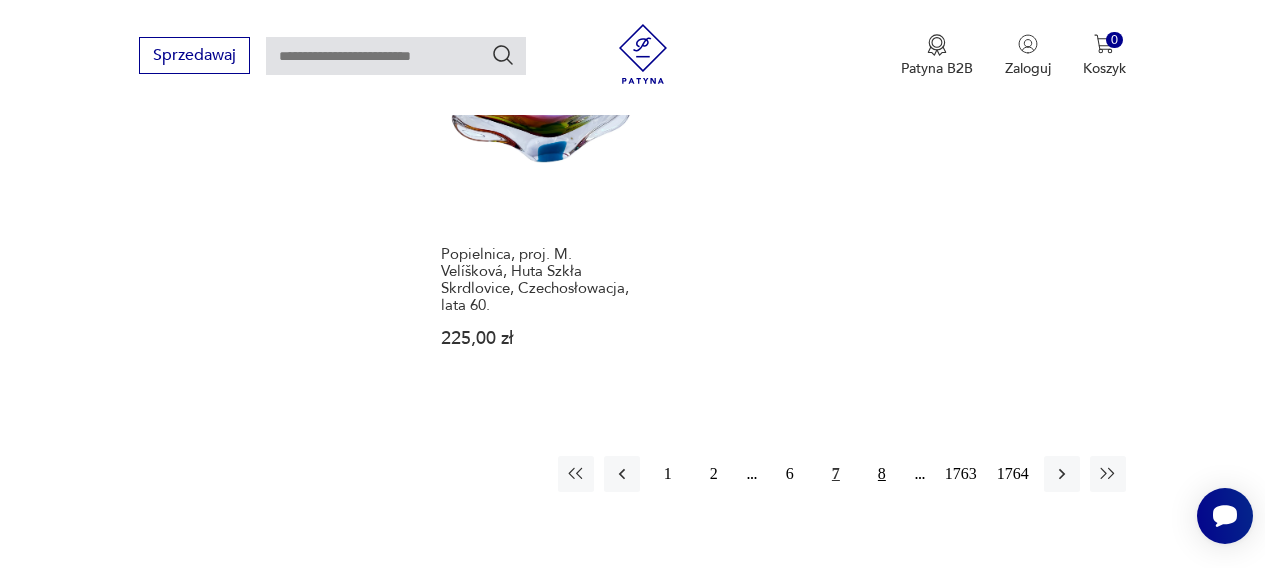 click on "8" at bounding box center [882, 474] 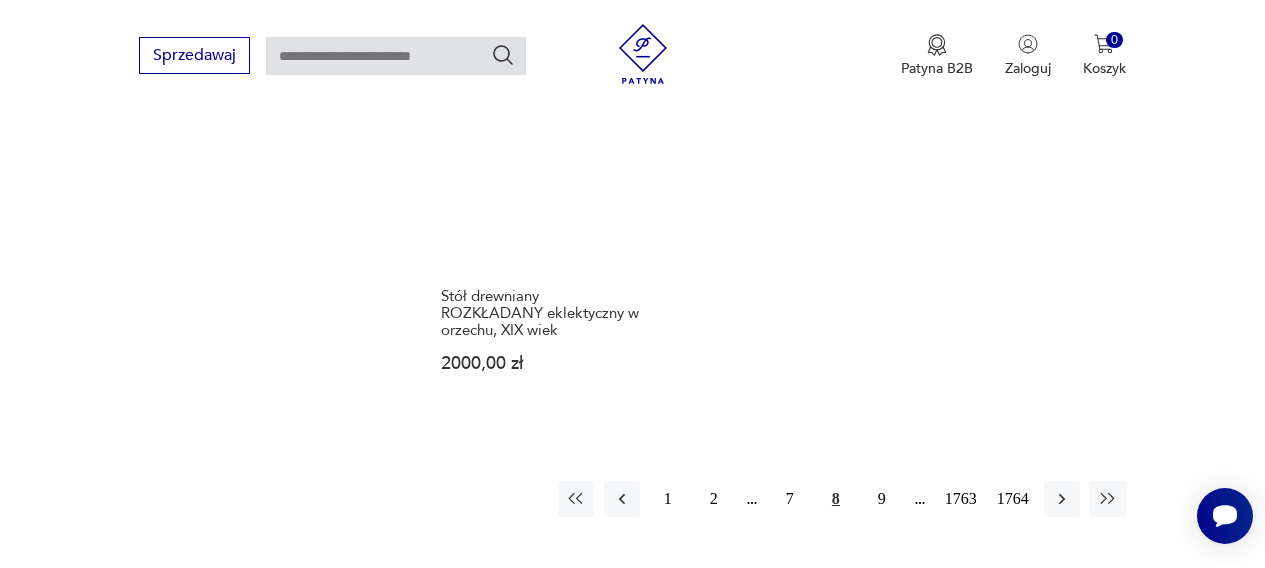 scroll, scrollTop: 2639, scrollLeft: 0, axis: vertical 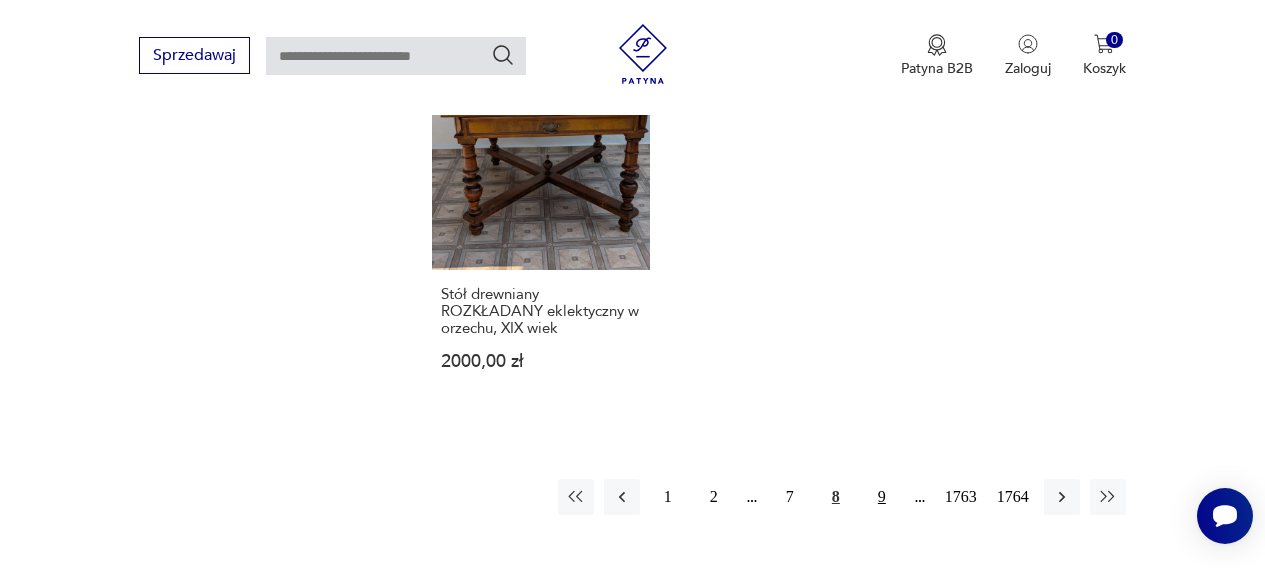 click on "9" at bounding box center [882, 497] 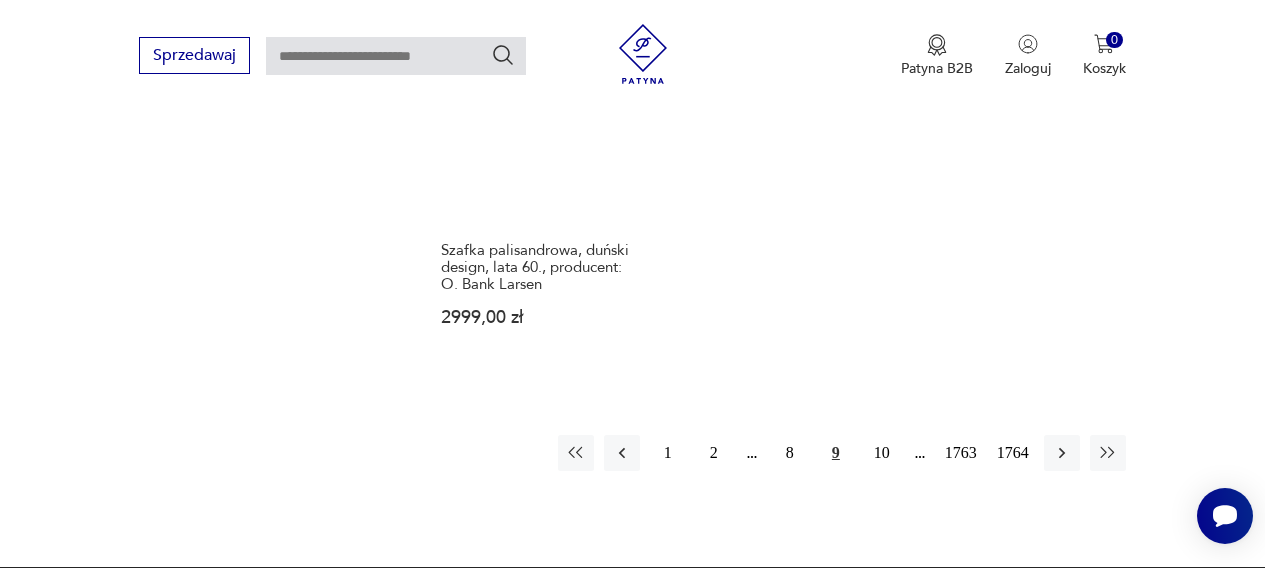 scroll, scrollTop: 2664, scrollLeft: 0, axis: vertical 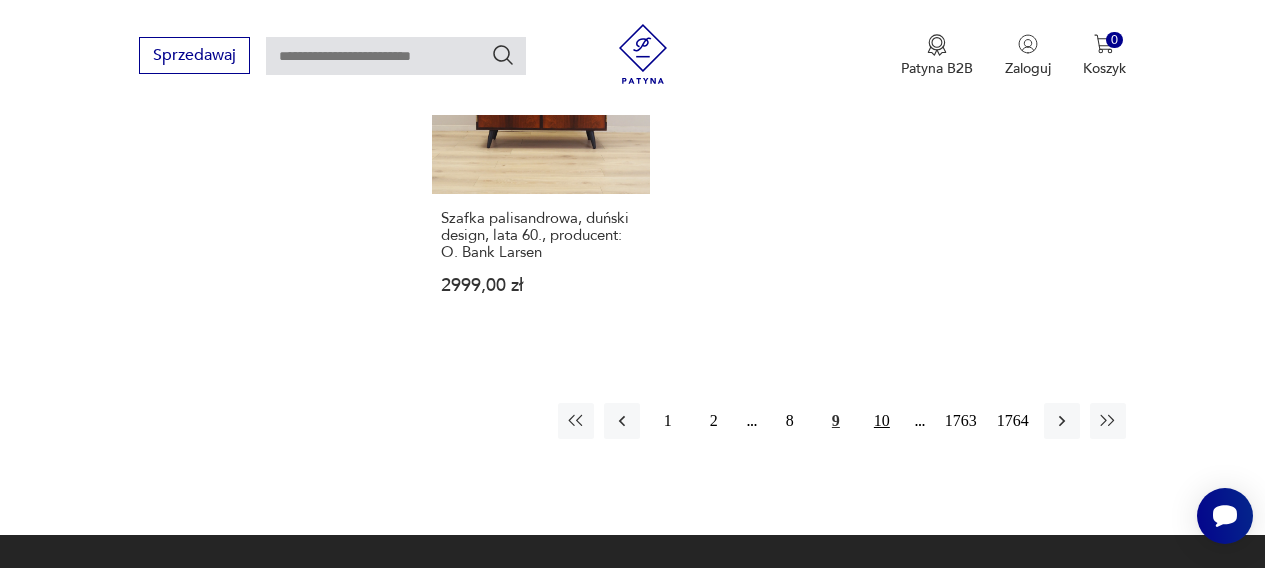 click on "10" at bounding box center (882, 421) 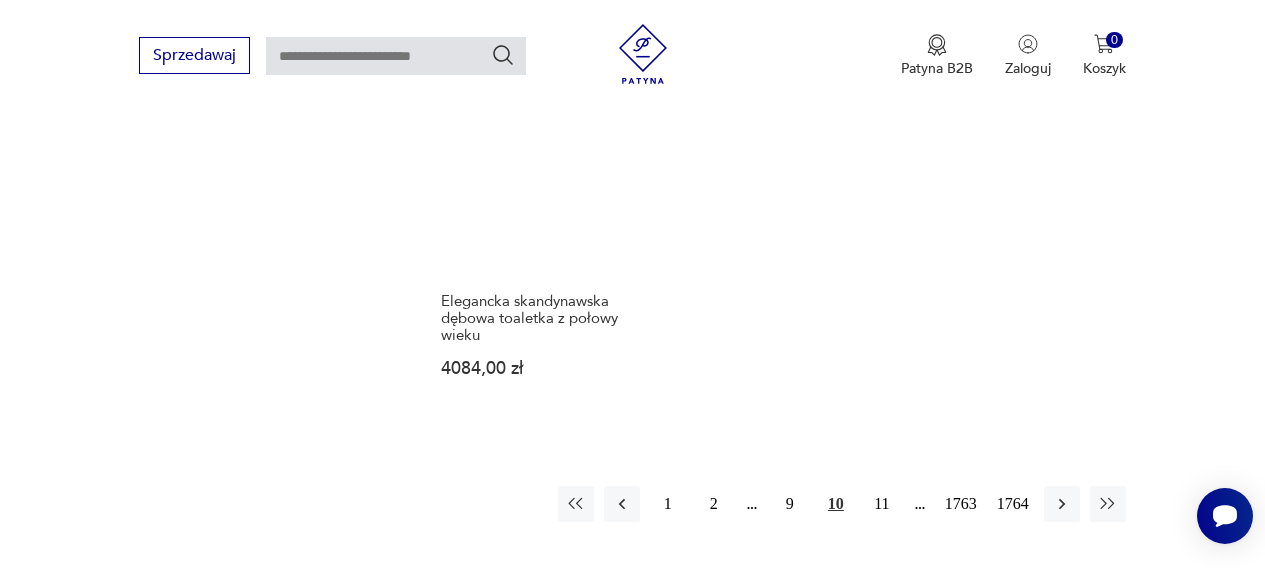 scroll, scrollTop: 2548, scrollLeft: 0, axis: vertical 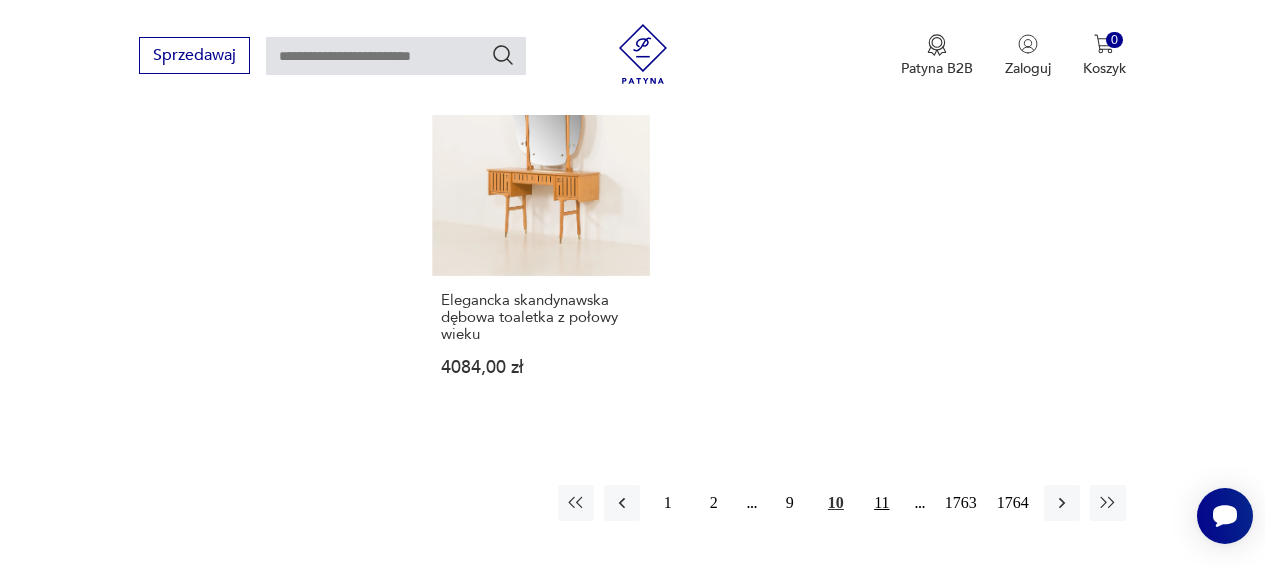 click on "11" at bounding box center (882, 503) 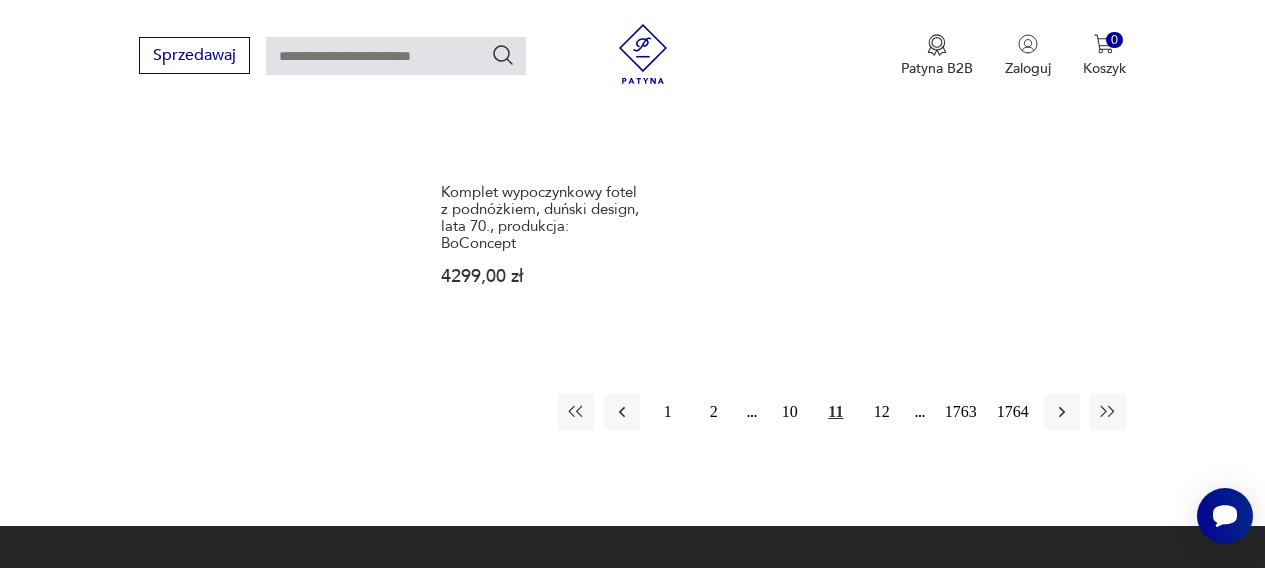 scroll, scrollTop: 2637, scrollLeft: 0, axis: vertical 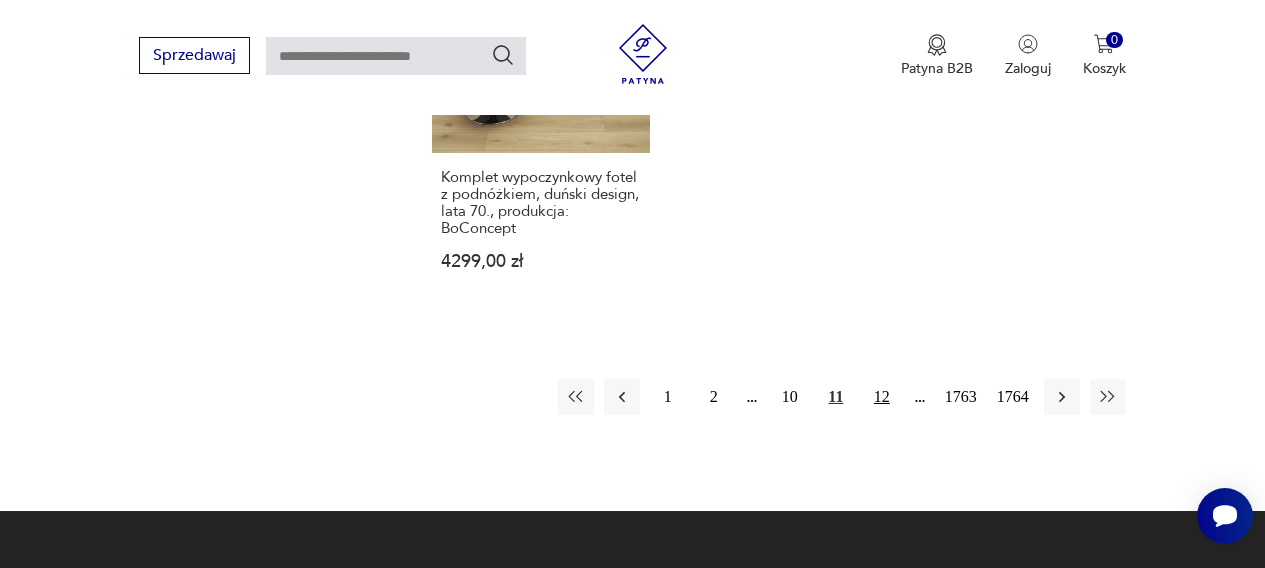 click on "12" at bounding box center [882, 397] 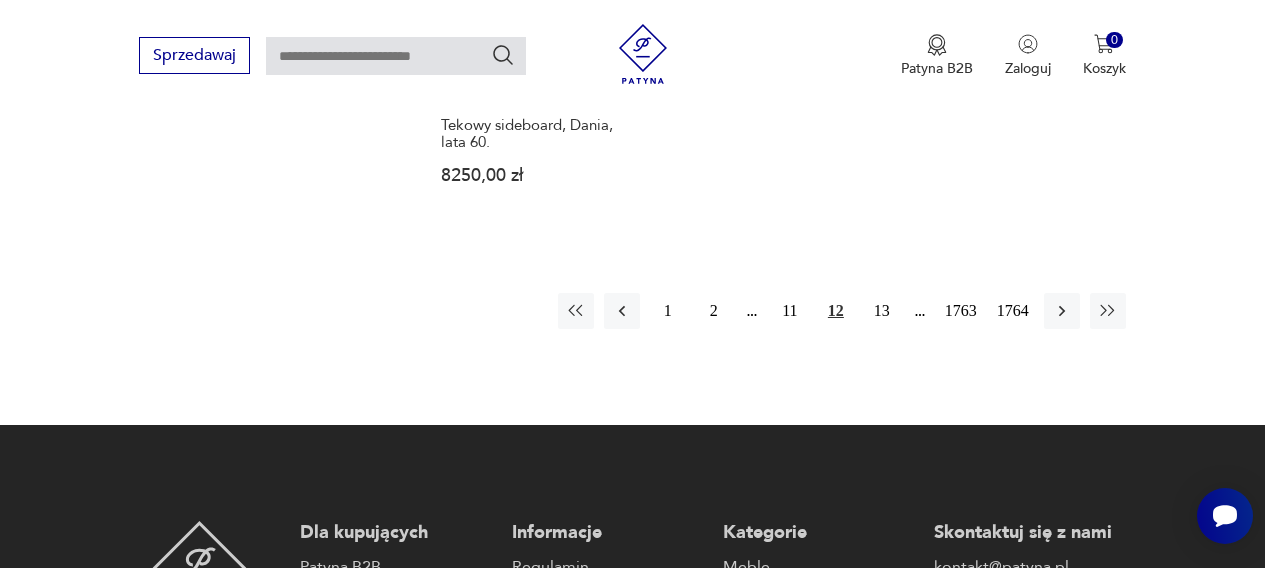 scroll, scrollTop: 2641, scrollLeft: 0, axis: vertical 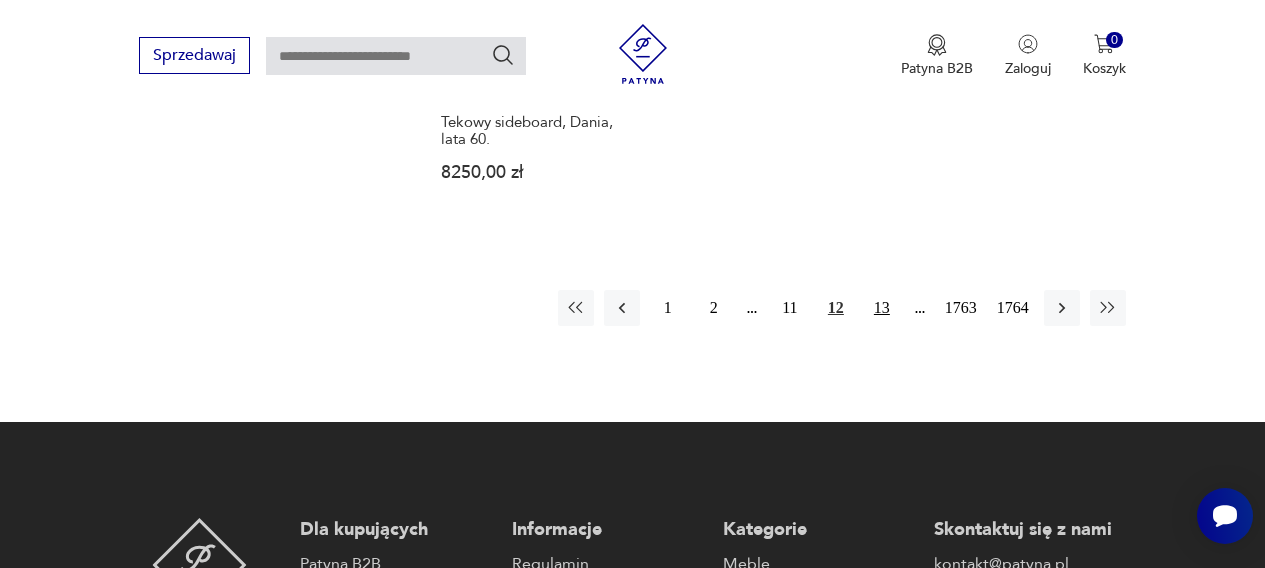 click on "13" at bounding box center (882, 308) 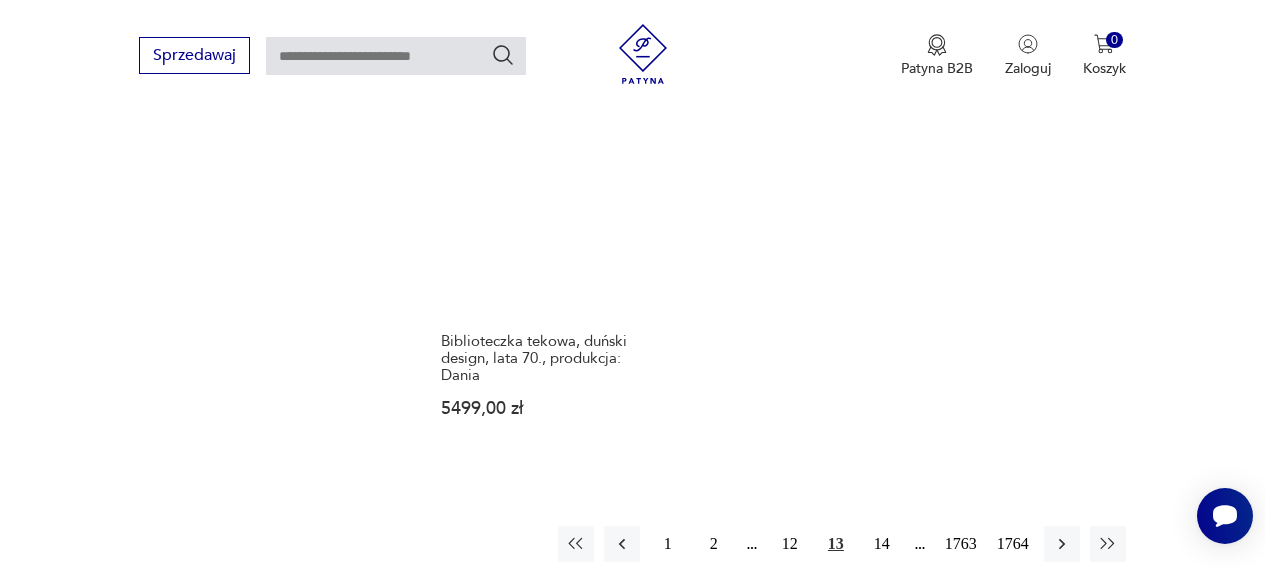 scroll, scrollTop: 2489, scrollLeft: 0, axis: vertical 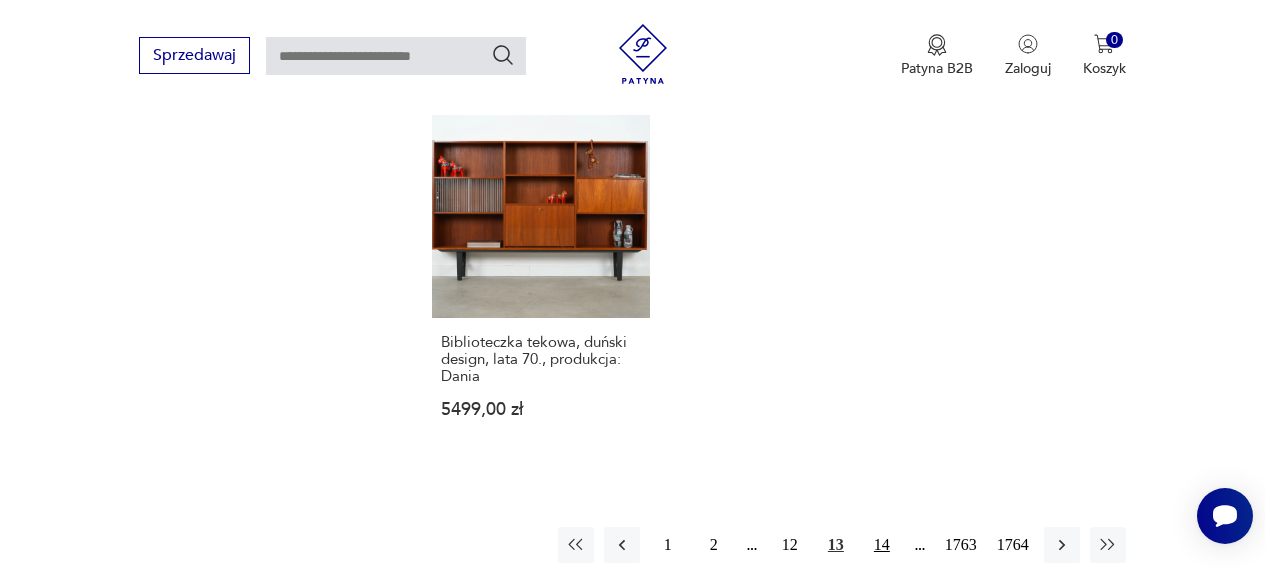 click on "14" at bounding box center [882, 545] 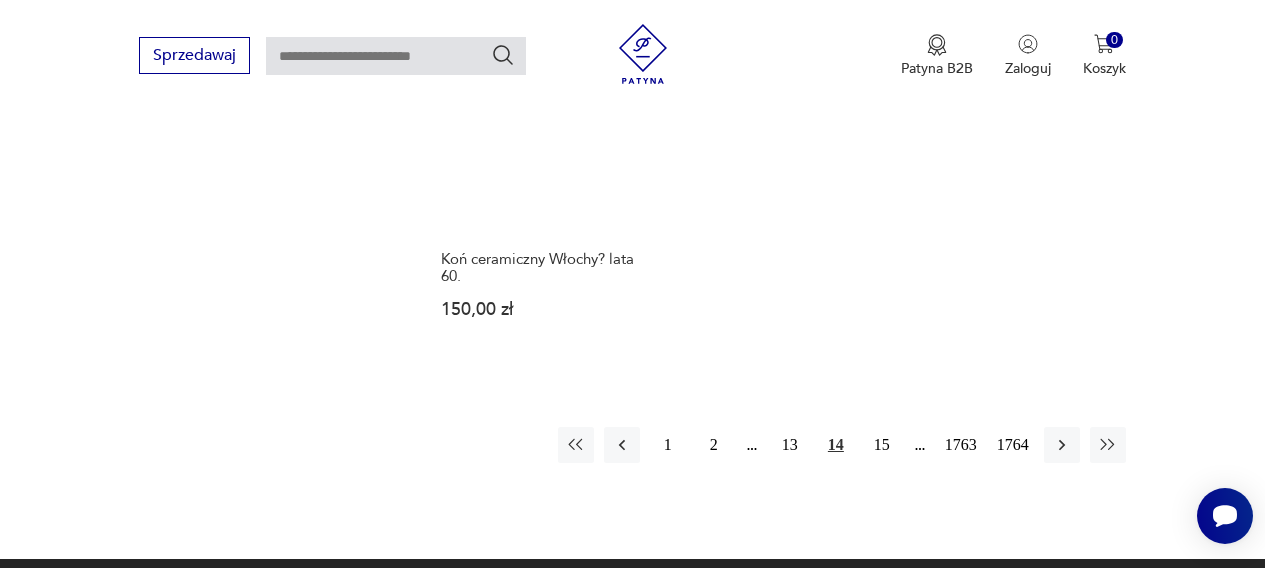 scroll, scrollTop: 2603, scrollLeft: 0, axis: vertical 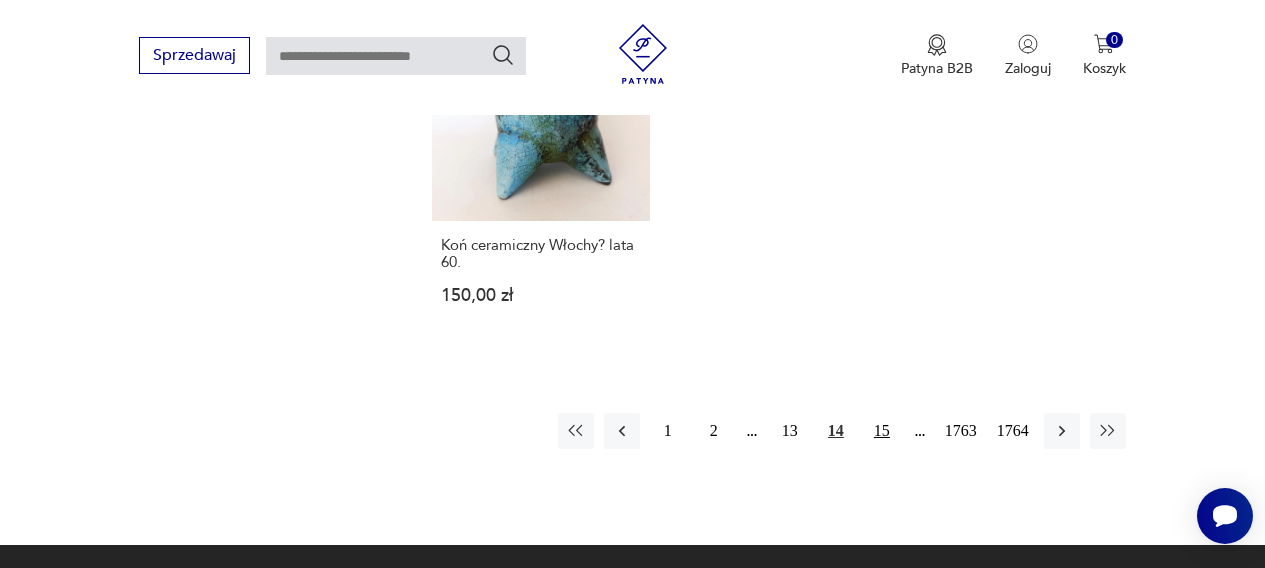 click on "15" at bounding box center (882, 431) 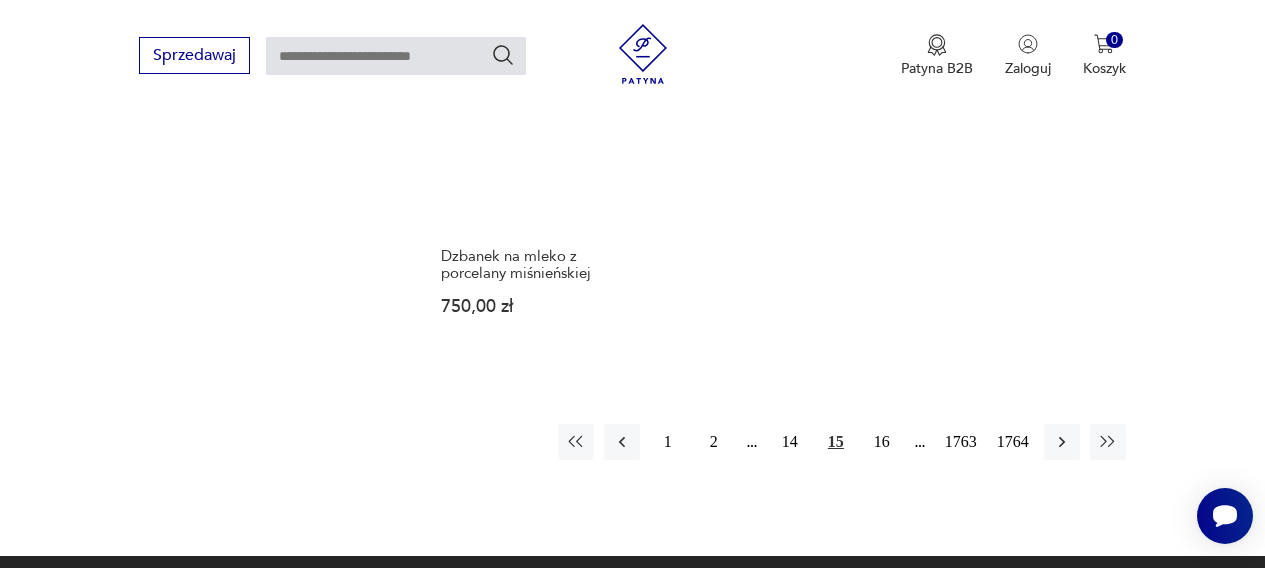scroll, scrollTop: 2550, scrollLeft: 0, axis: vertical 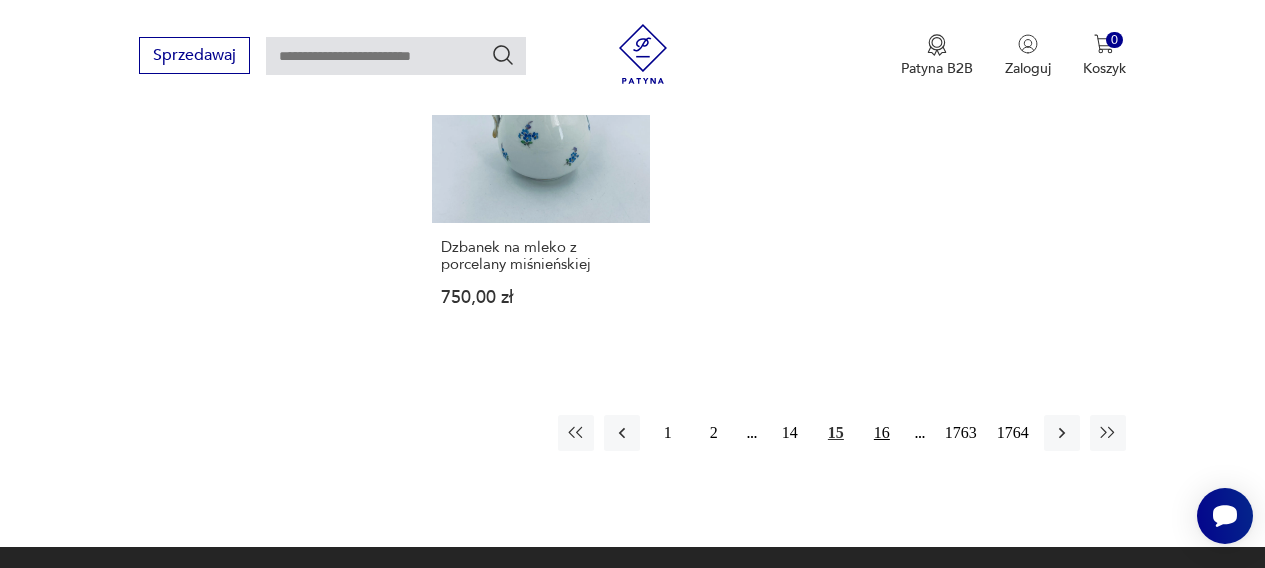 click on "16" at bounding box center (882, 433) 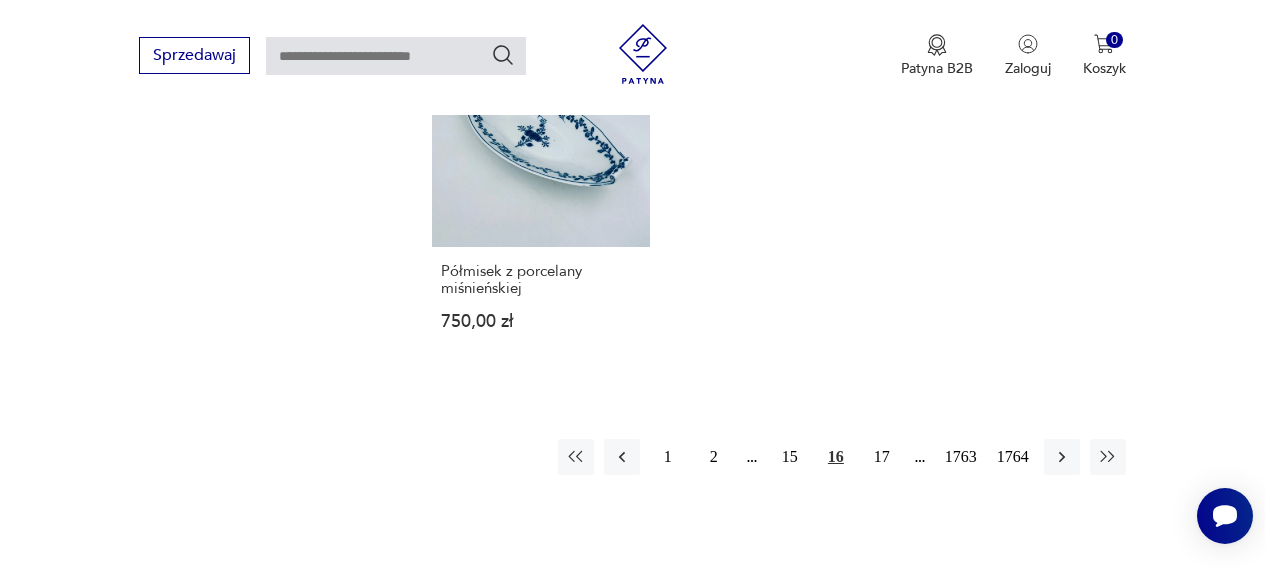scroll, scrollTop: 2512, scrollLeft: 0, axis: vertical 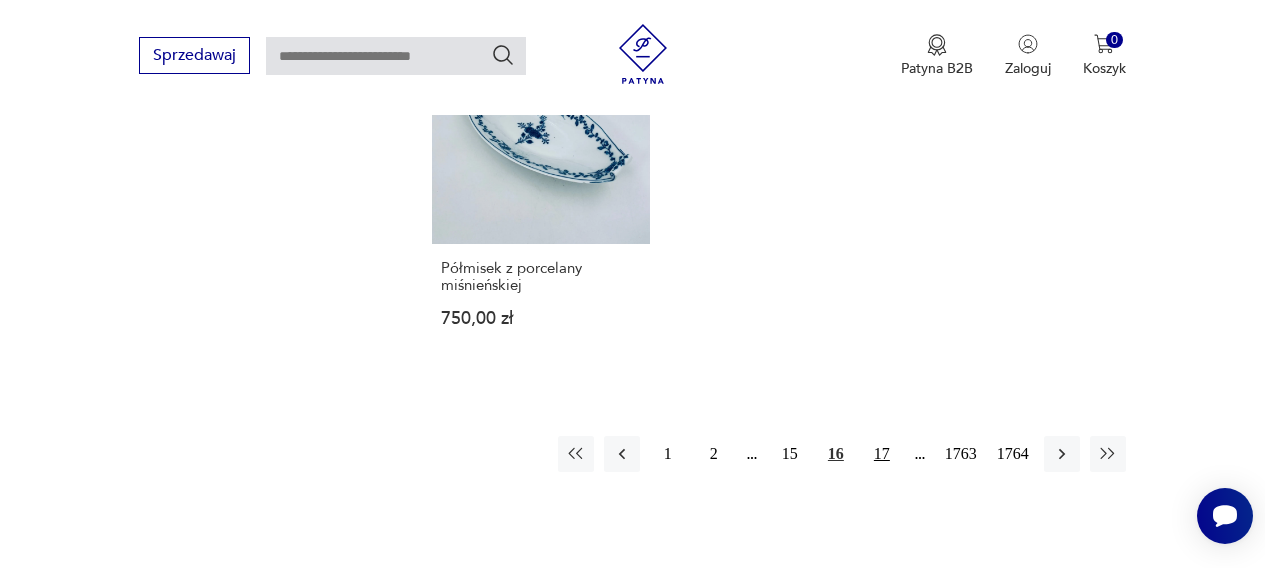 click on "17" at bounding box center (882, 454) 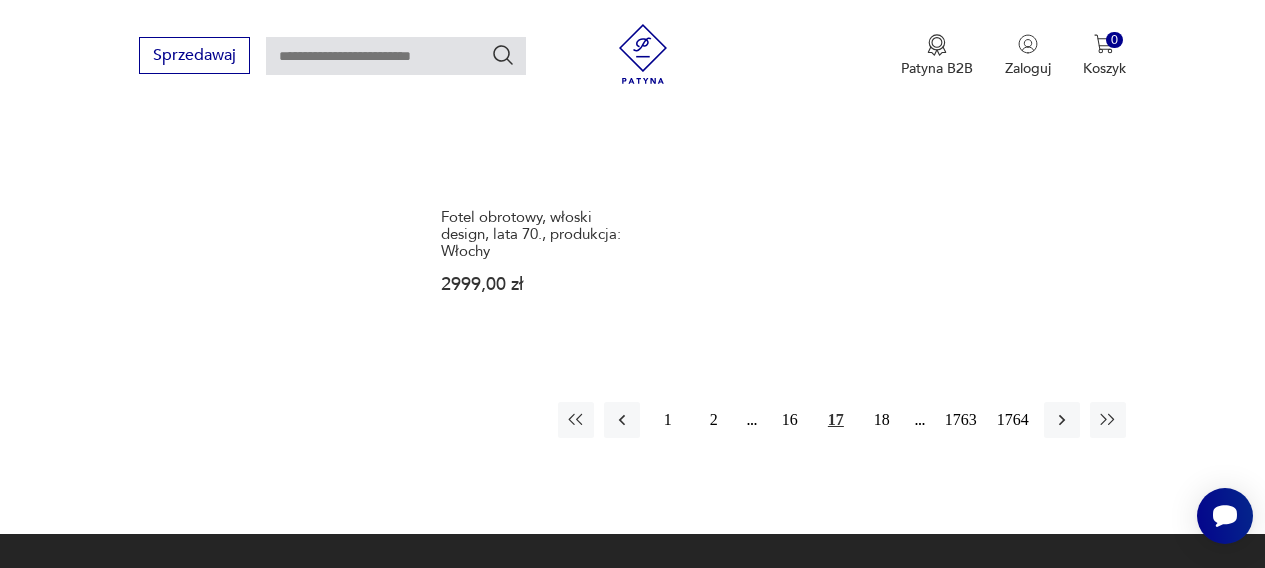 scroll, scrollTop: 2650, scrollLeft: 0, axis: vertical 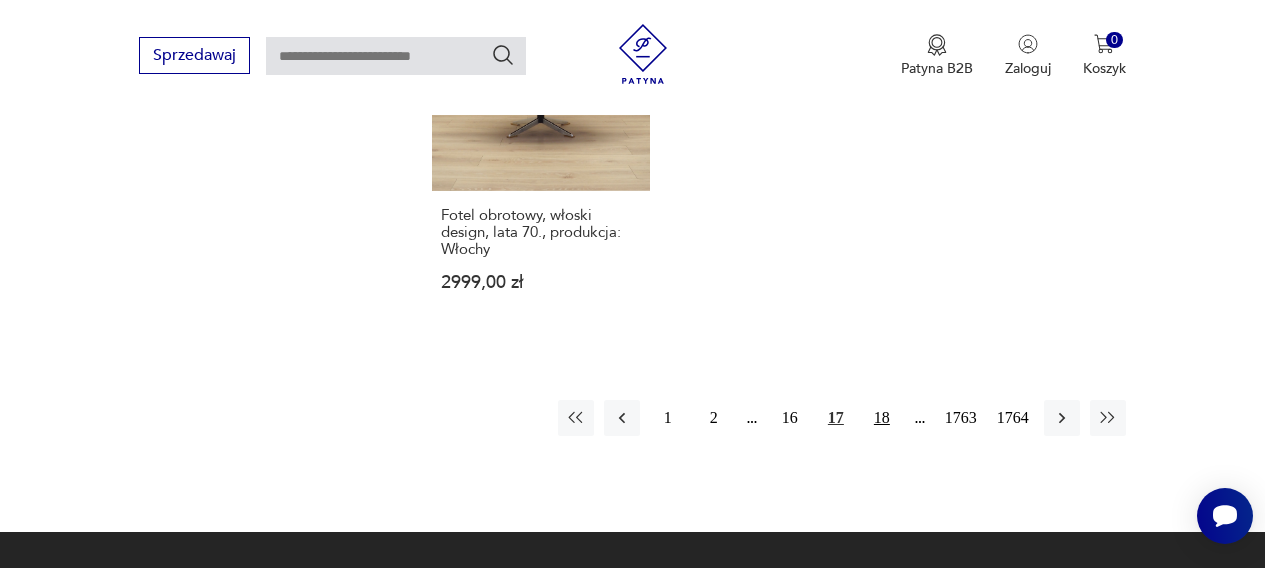 click on "18" at bounding box center (882, 418) 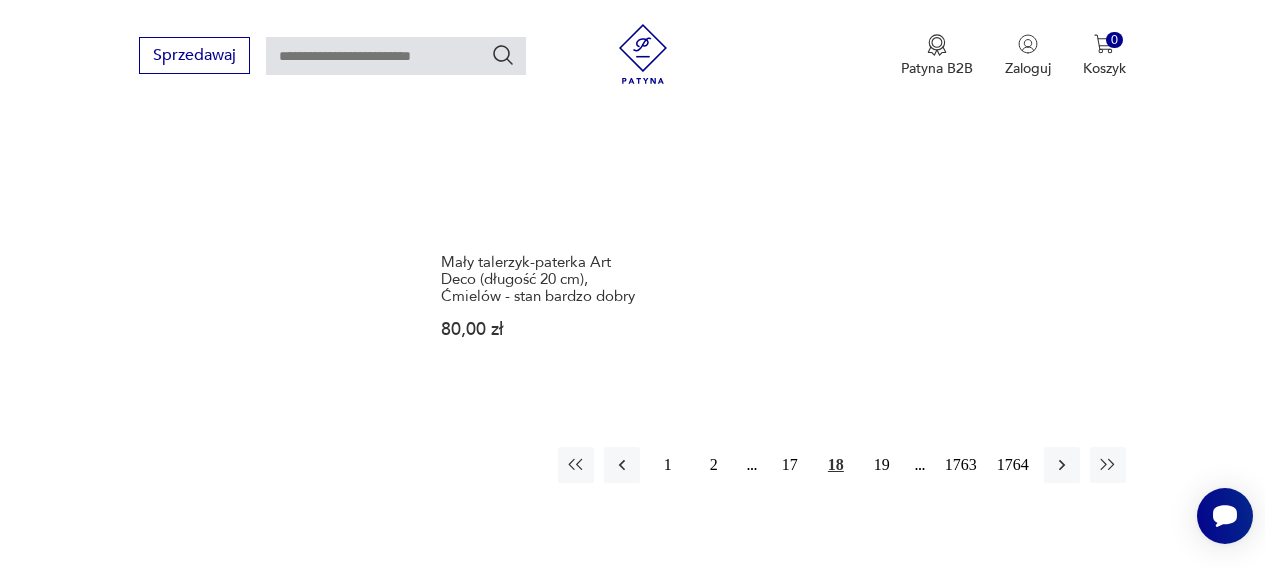 scroll, scrollTop: 2636, scrollLeft: 0, axis: vertical 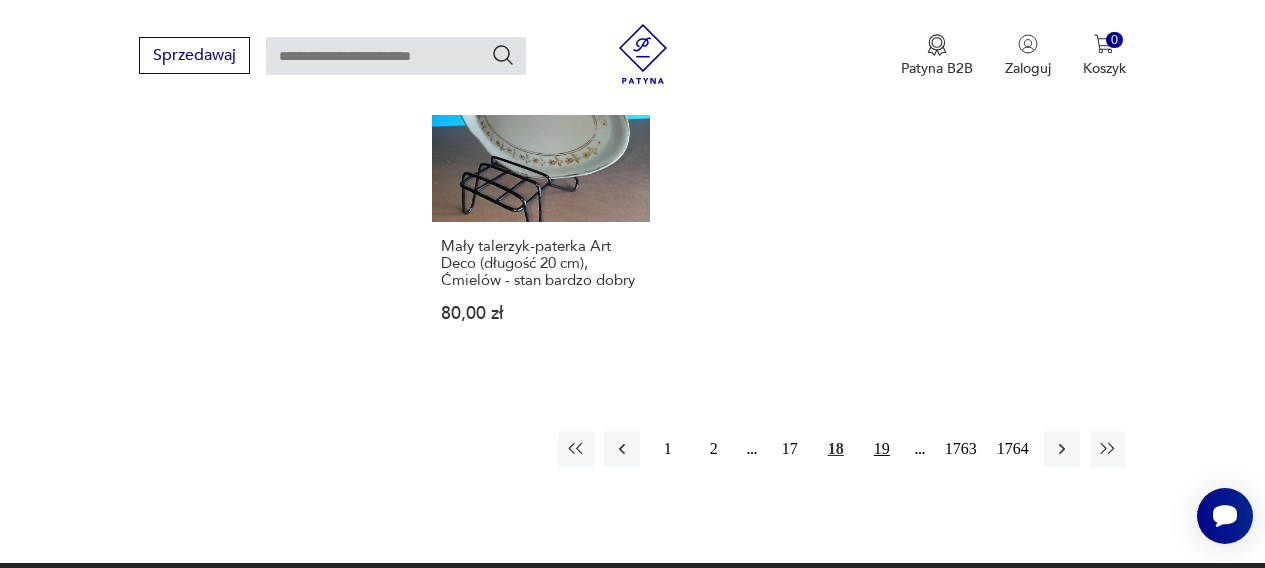 click on "19" at bounding box center [882, 449] 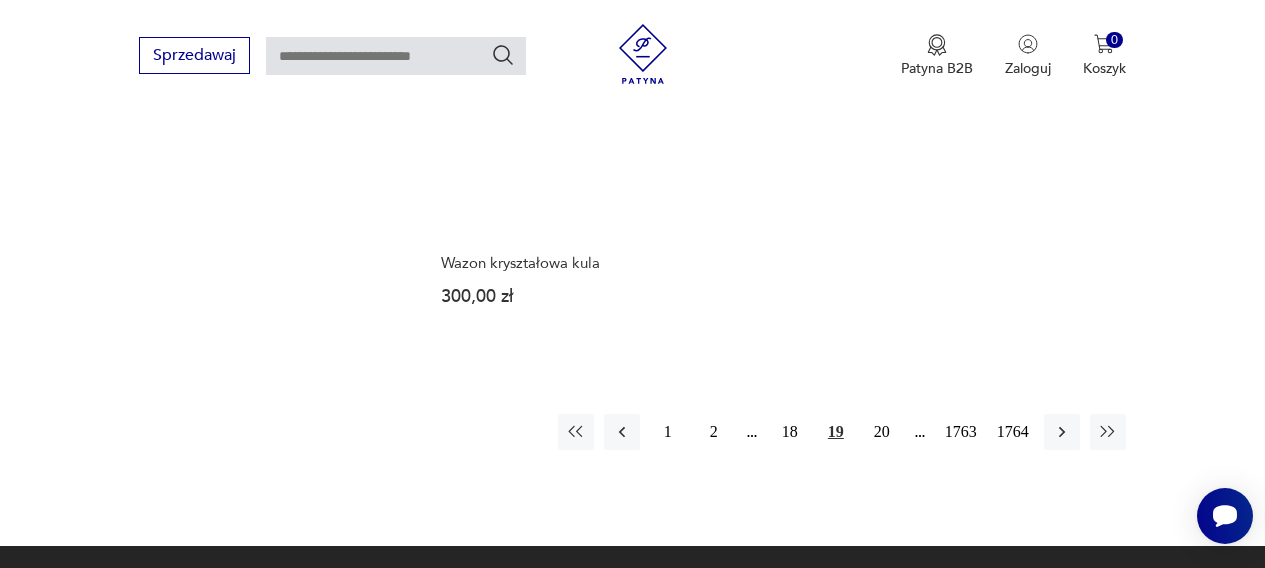 scroll, scrollTop: 2558, scrollLeft: 0, axis: vertical 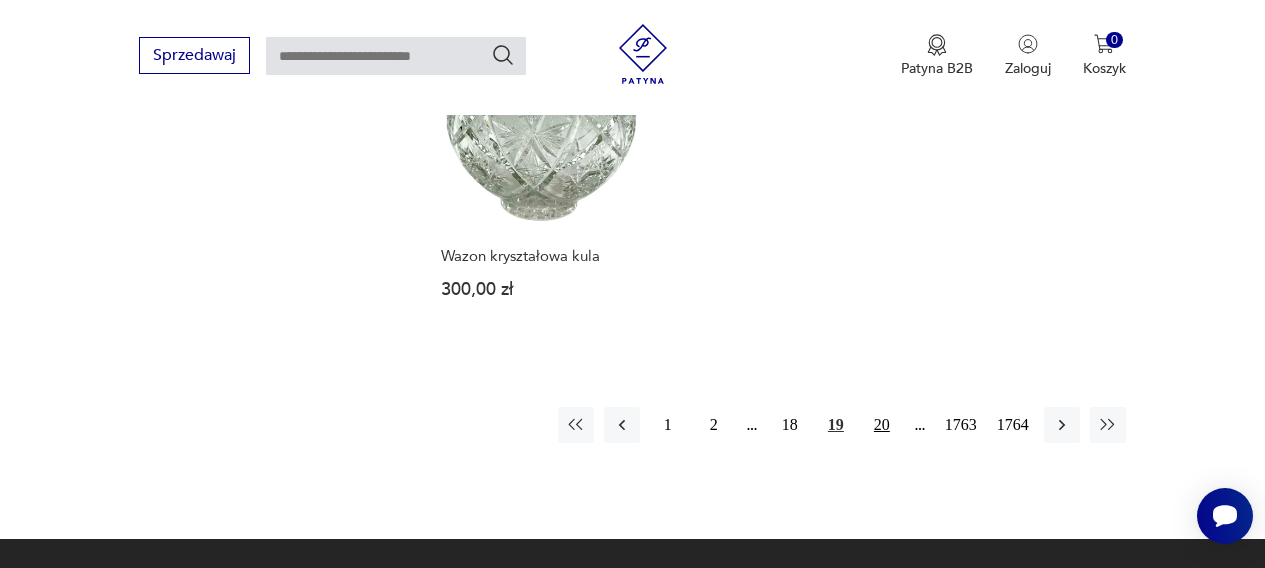 click on "20" at bounding box center [882, 425] 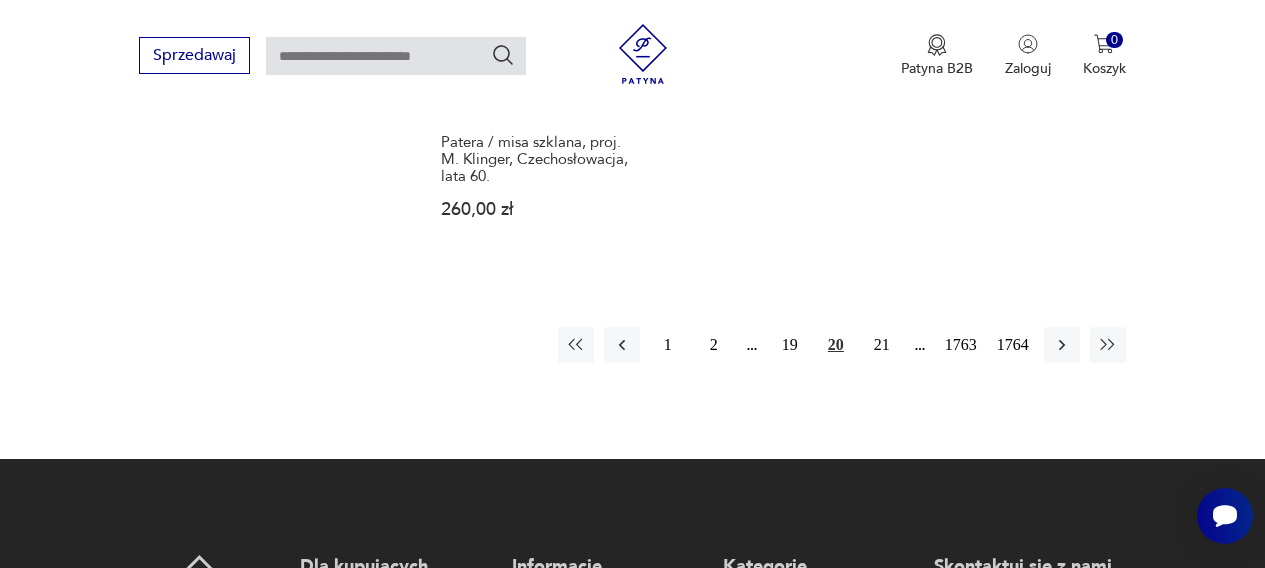 scroll, scrollTop: 2605, scrollLeft: 0, axis: vertical 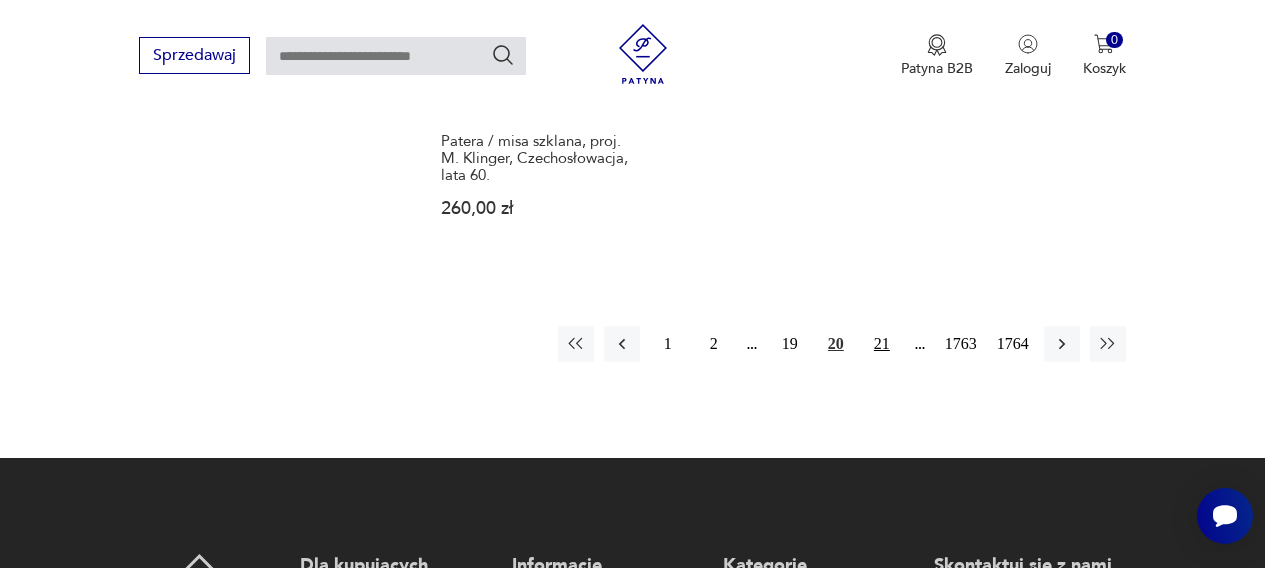 click on "21" at bounding box center [882, 344] 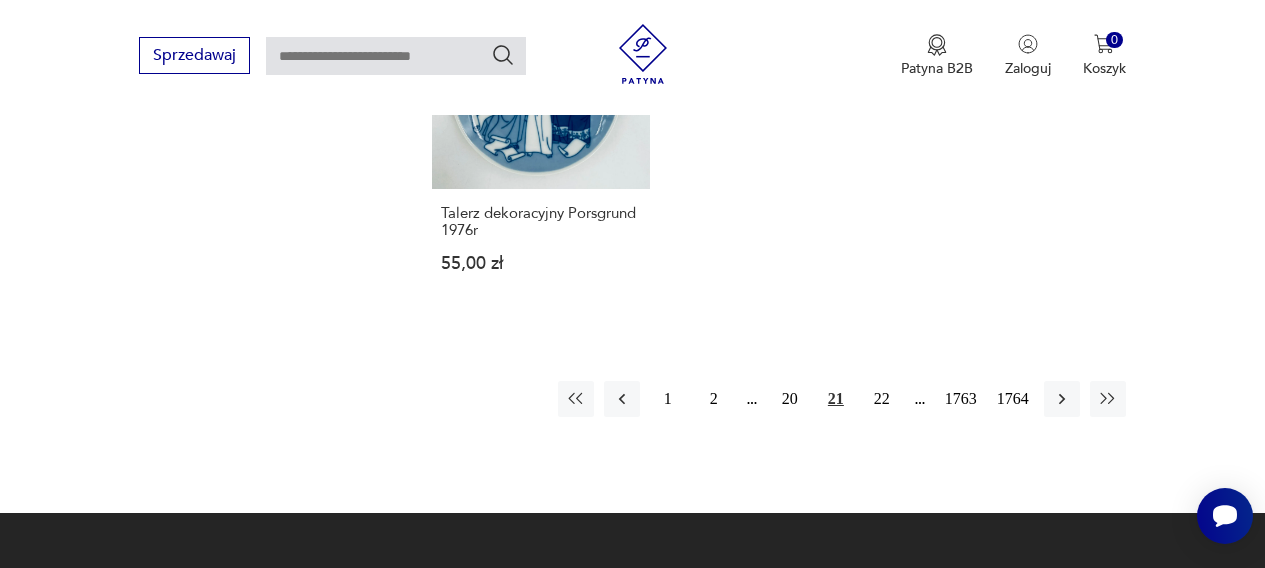 scroll, scrollTop: 2611, scrollLeft: 0, axis: vertical 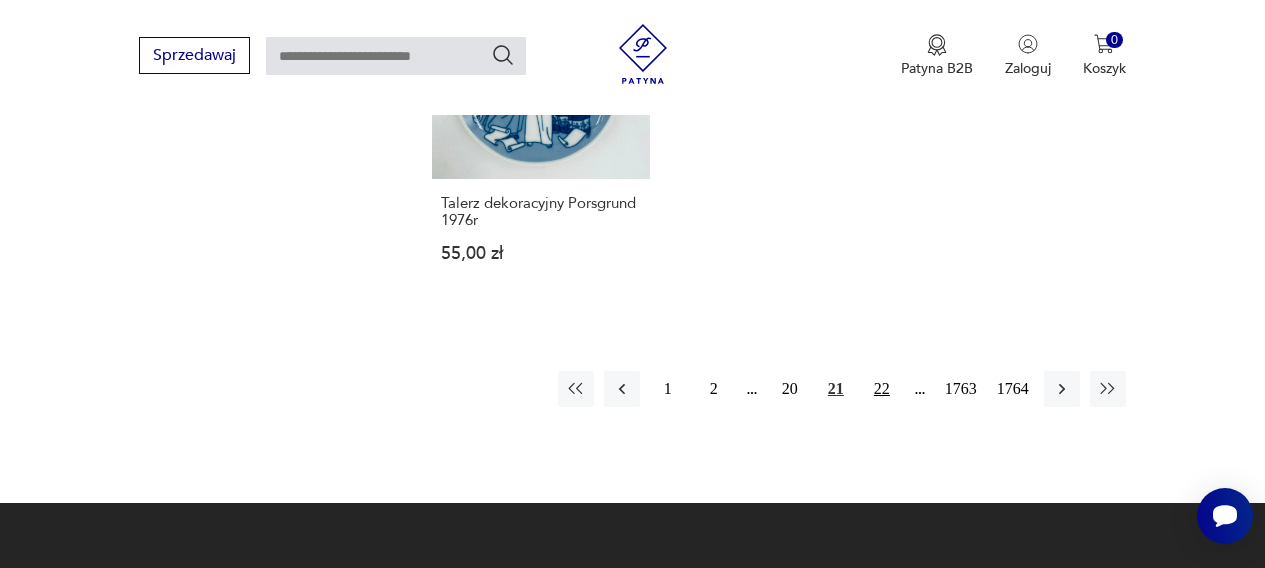 click on "22" at bounding box center (882, 389) 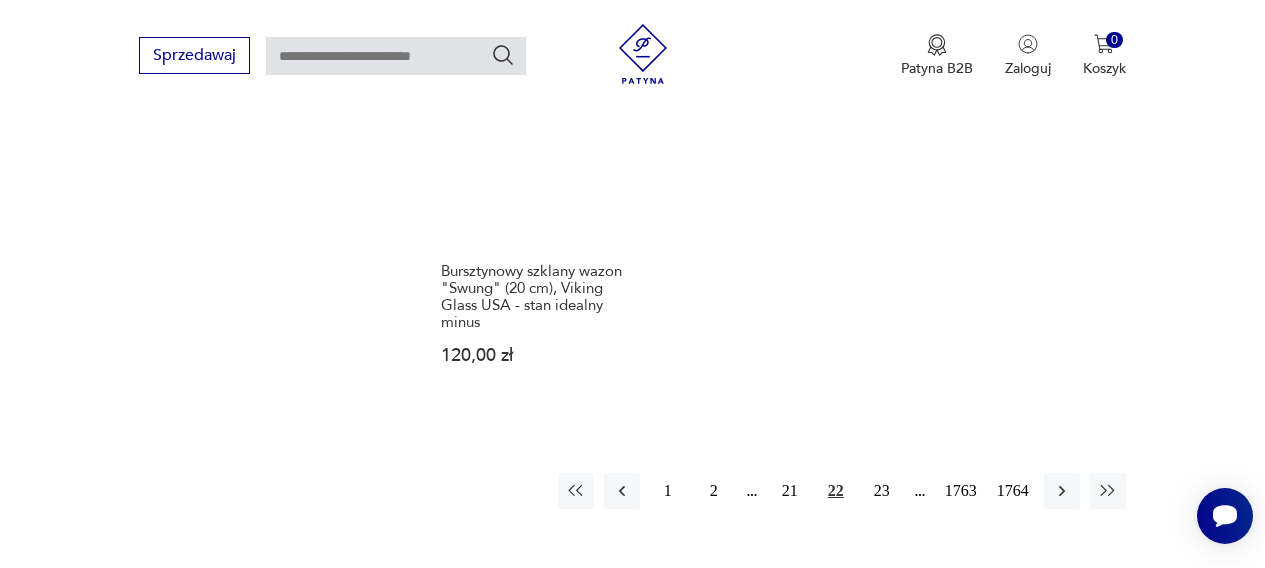 scroll, scrollTop: 2527, scrollLeft: 0, axis: vertical 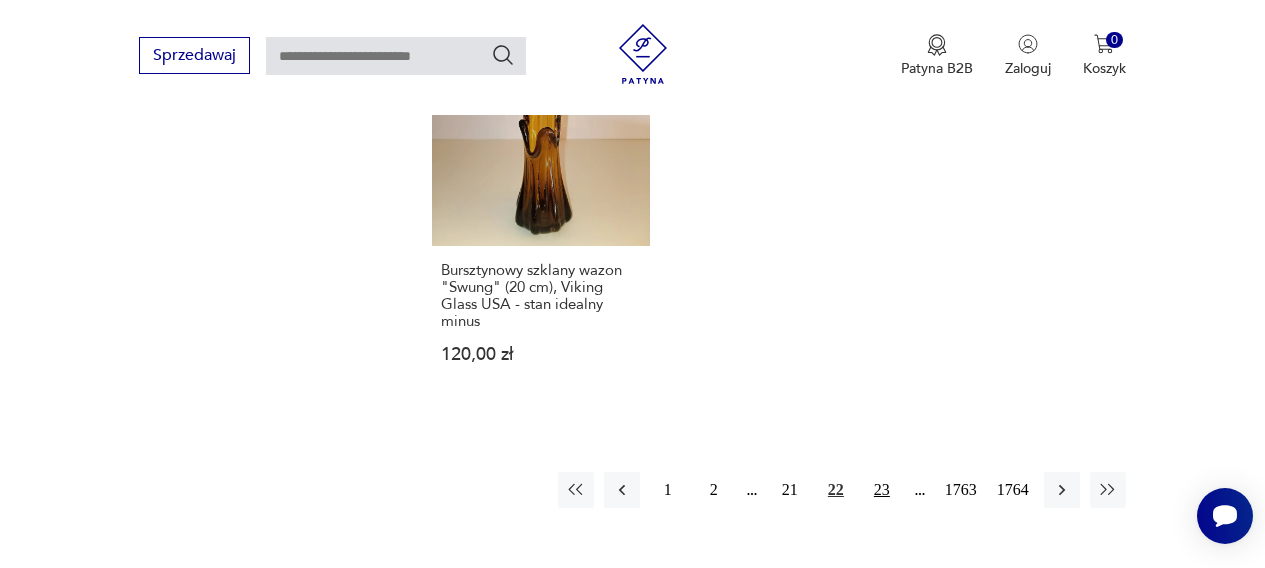 click on "23" at bounding box center [882, 490] 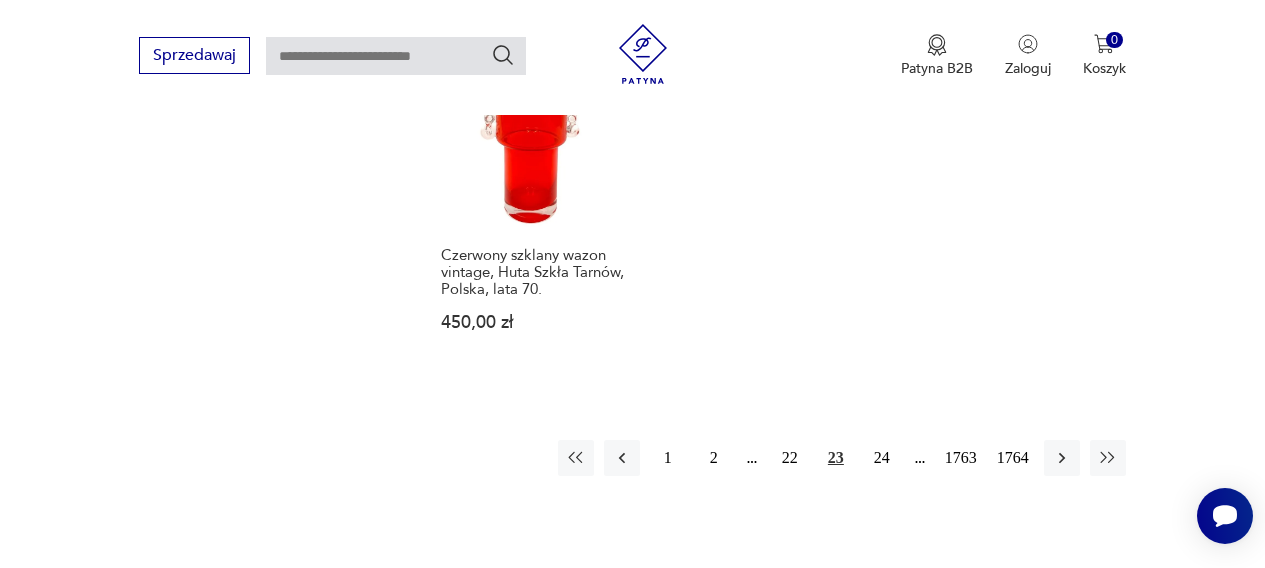 scroll, scrollTop: 2513, scrollLeft: 0, axis: vertical 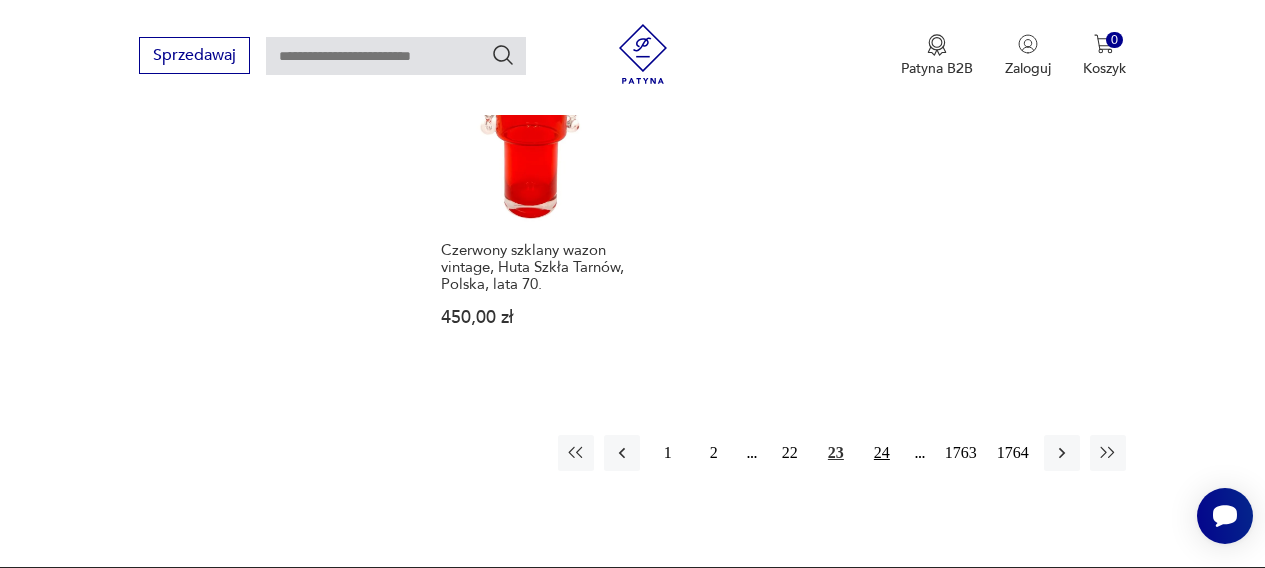 click on "24" at bounding box center (882, 453) 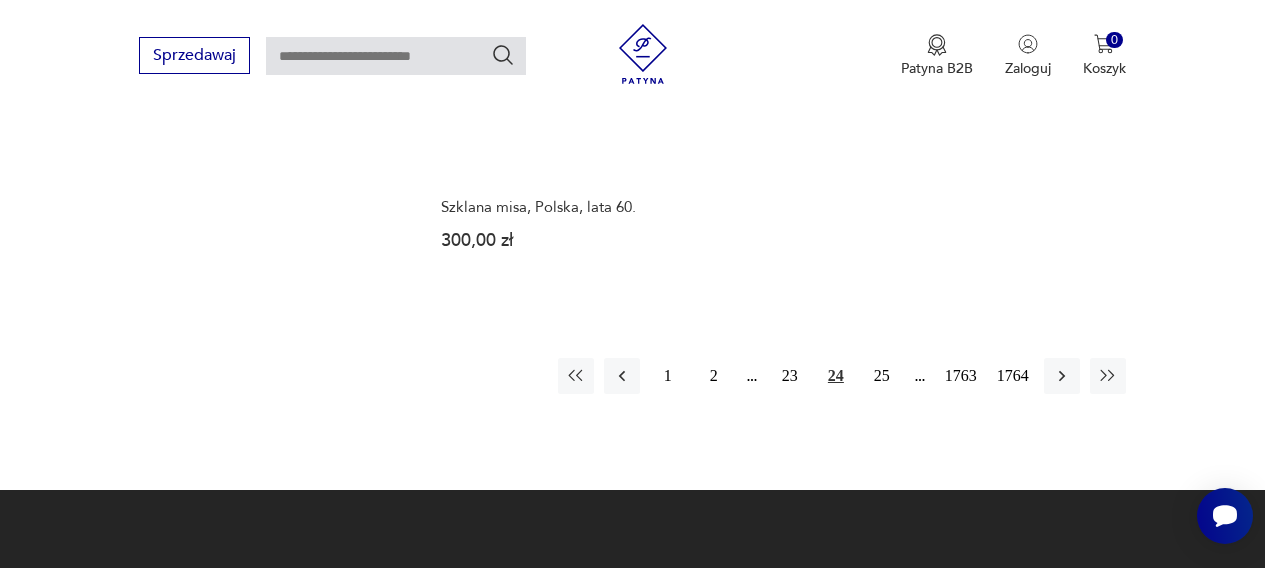 scroll, scrollTop: 2552, scrollLeft: 0, axis: vertical 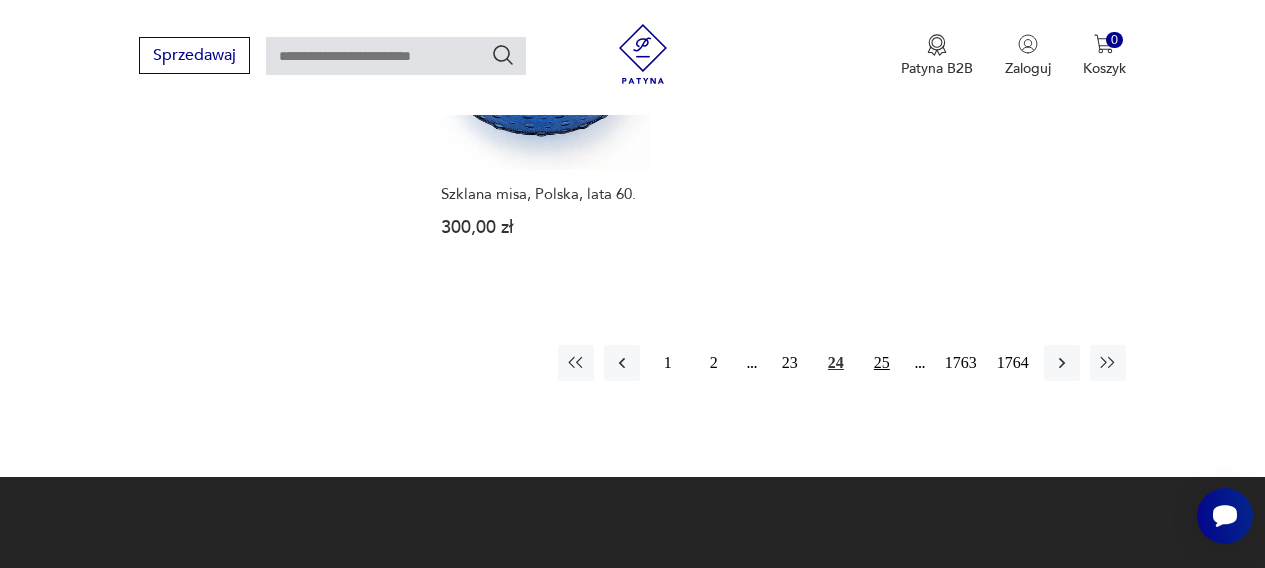 click on "25" at bounding box center [882, 363] 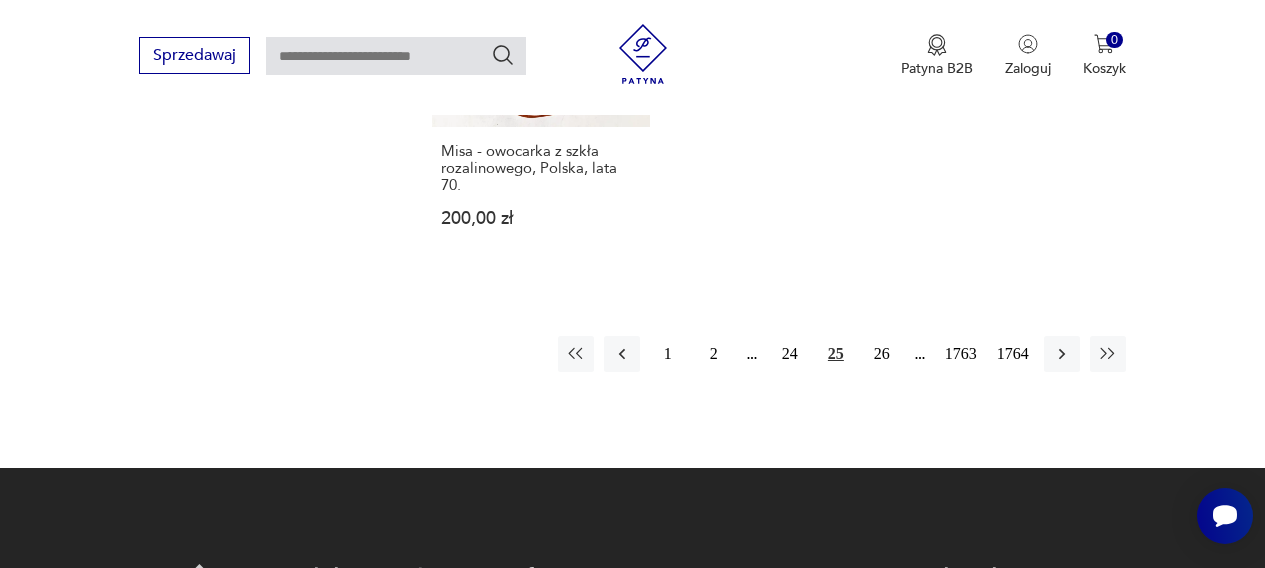scroll, scrollTop: 2658, scrollLeft: 0, axis: vertical 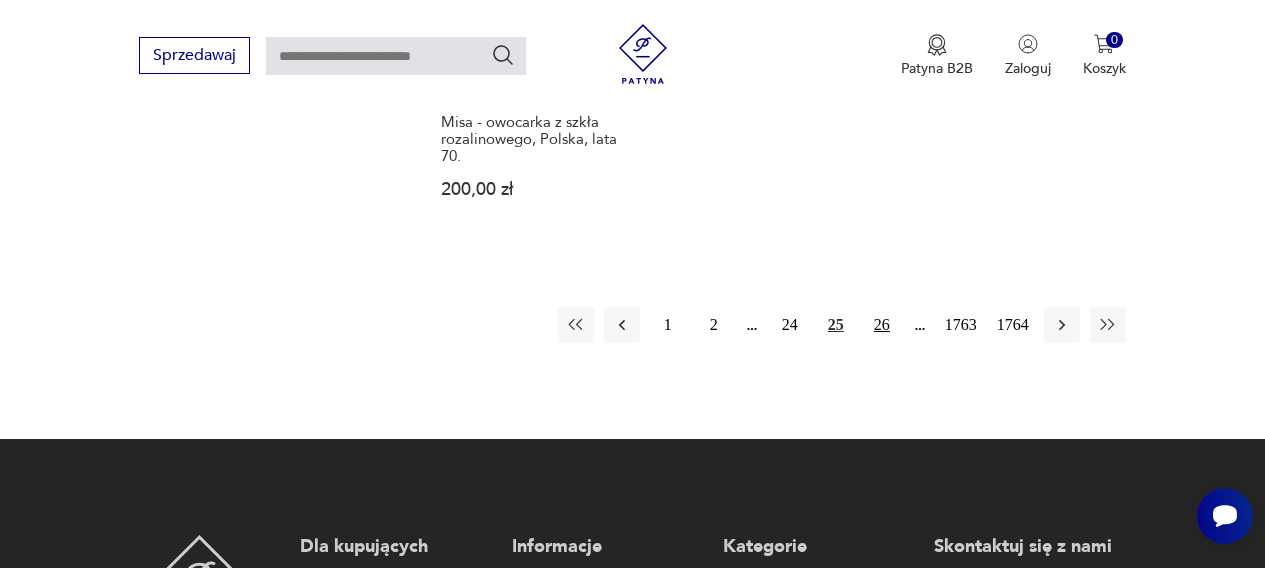 click on "26" at bounding box center (882, 325) 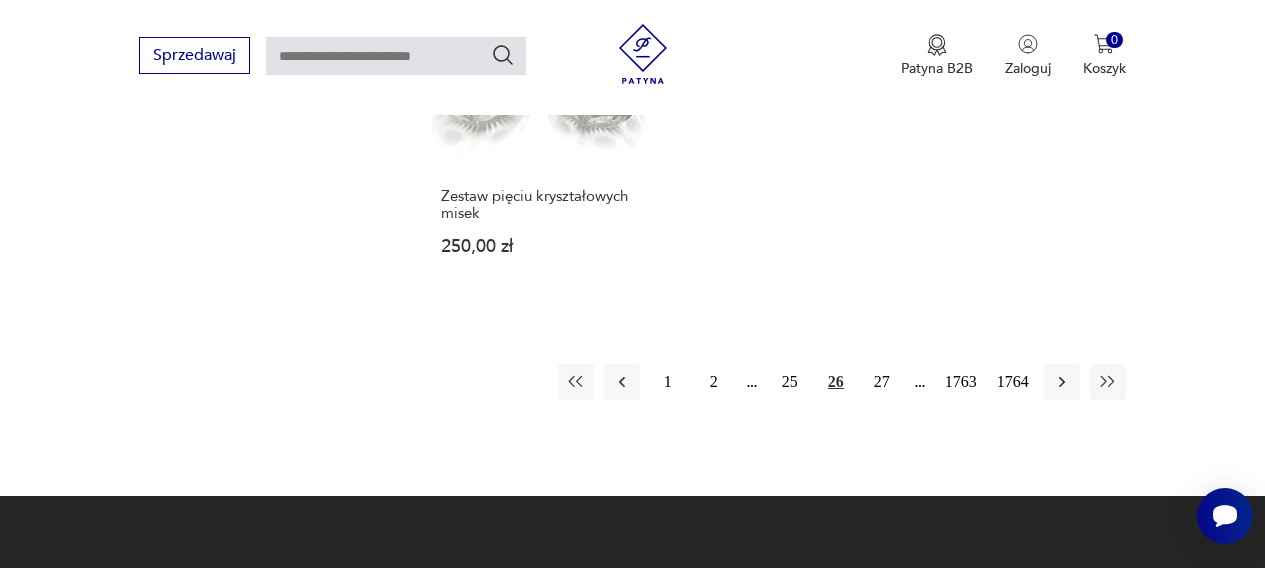 scroll, scrollTop: 2592, scrollLeft: 0, axis: vertical 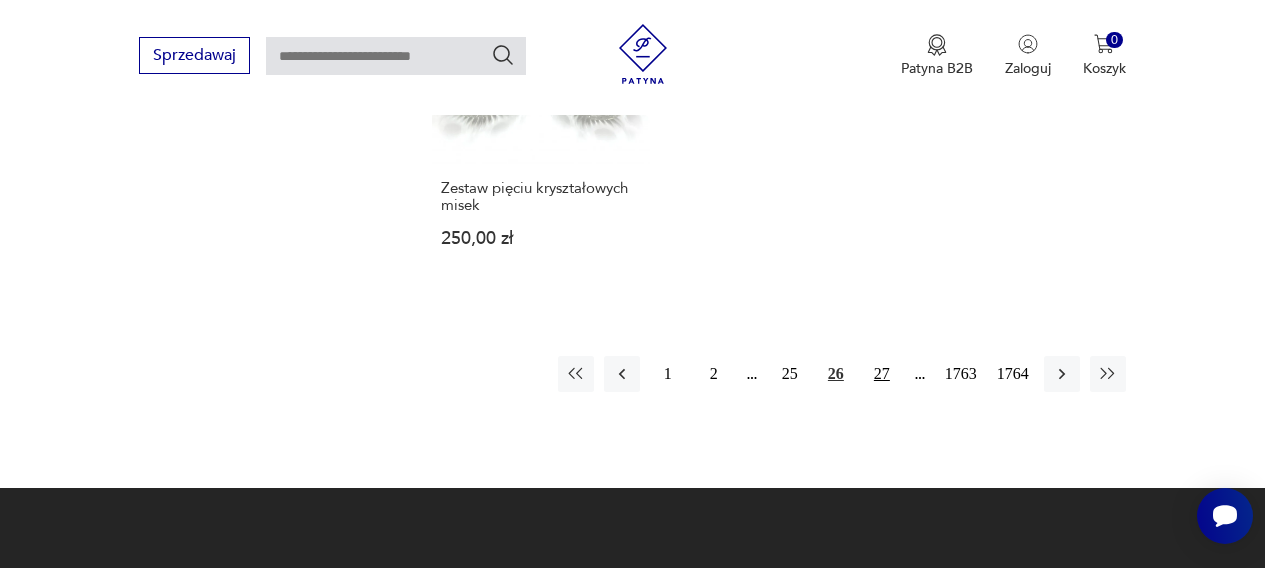 click on "27" at bounding box center (882, 374) 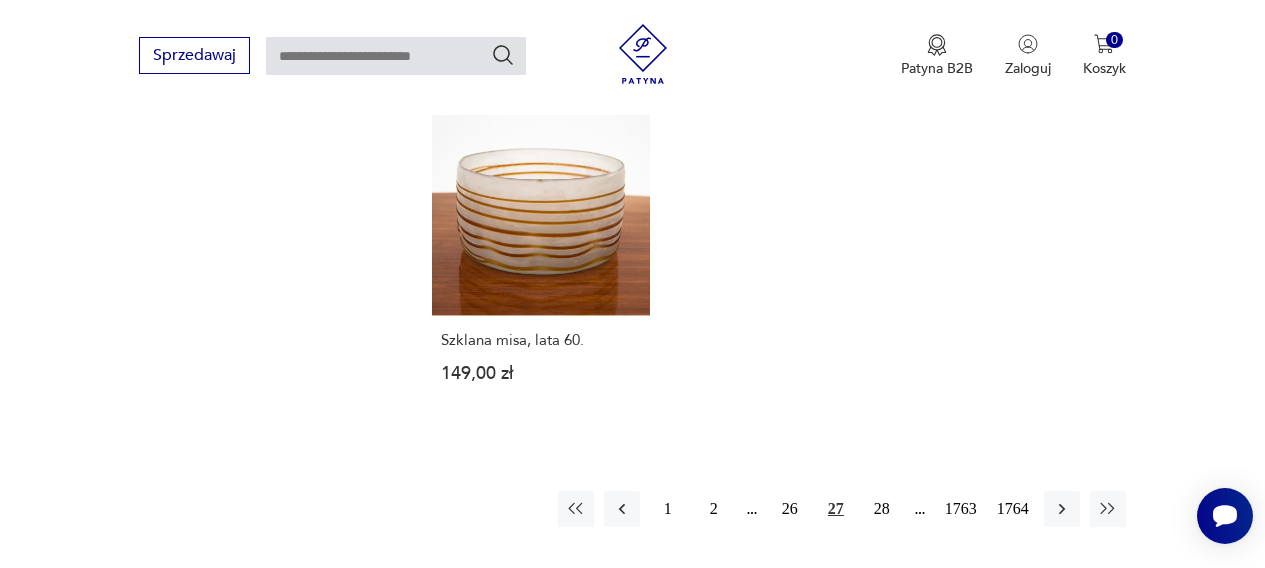 scroll, scrollTop: 2478, scrollLeft: 0, axis: vertical 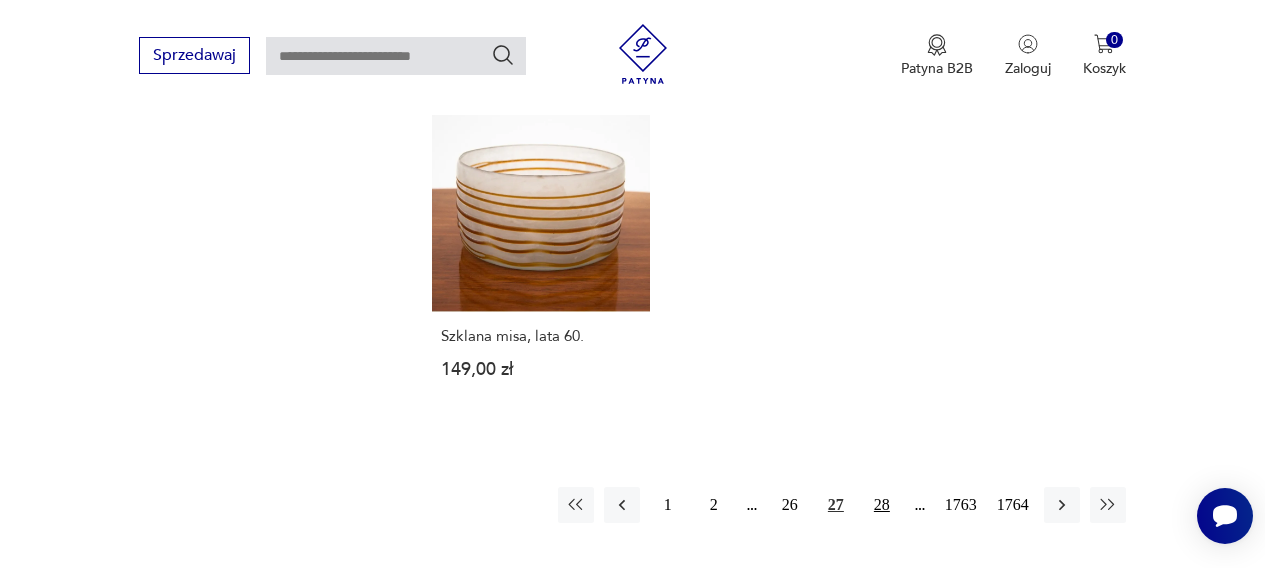 click on "28" at bounding box center (882, 505) 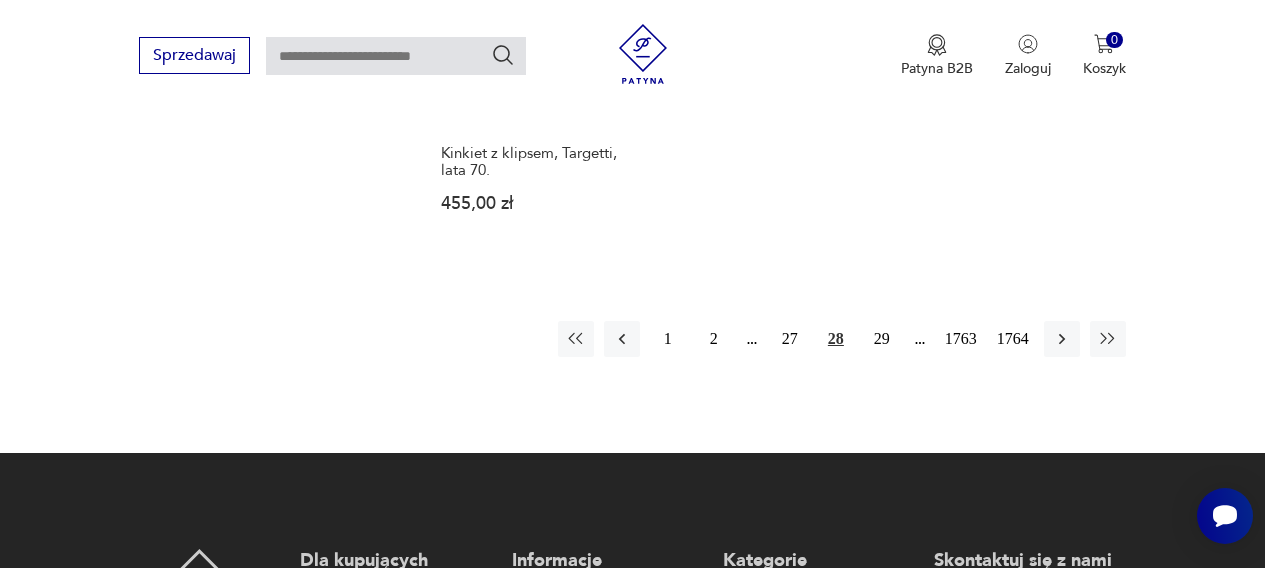 scroll, scrollTop: 2661, scrollLeft: 0, axis: vertical 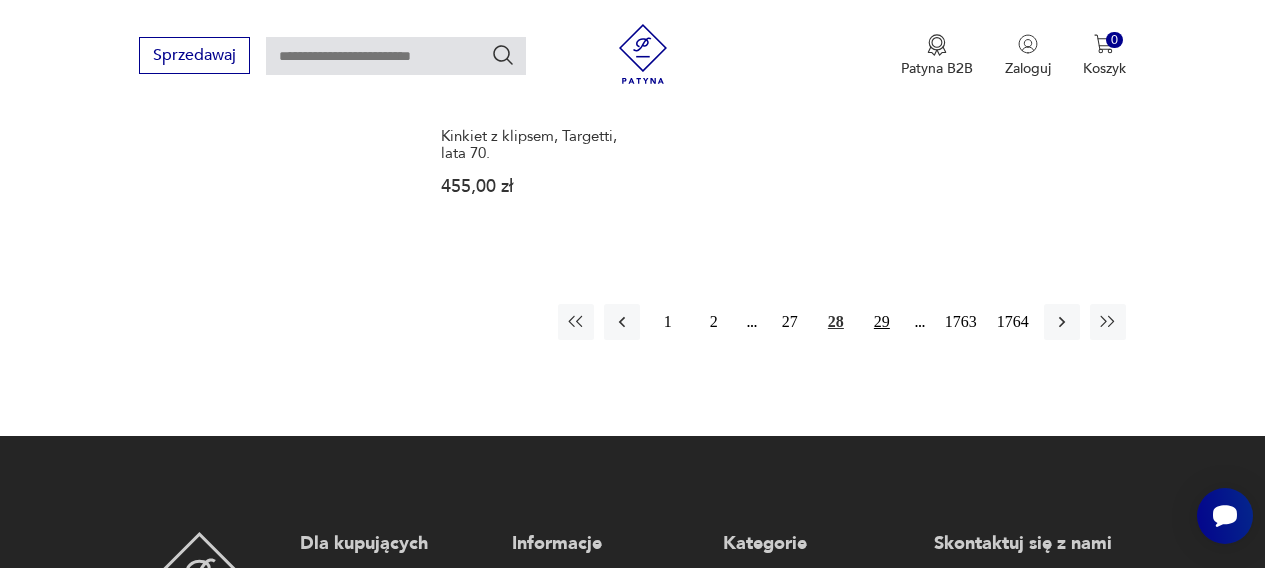 click on "29" at bounding box center (882, 322) 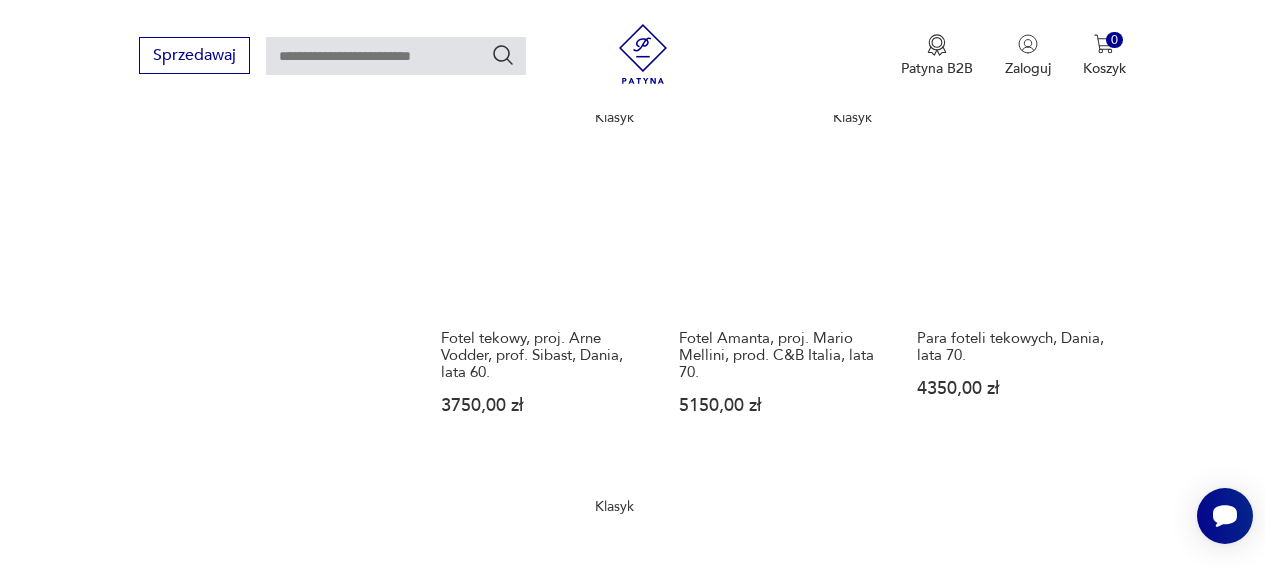 scroll, scrollTop: 1718, scrollLeft: 0, axis: vertical 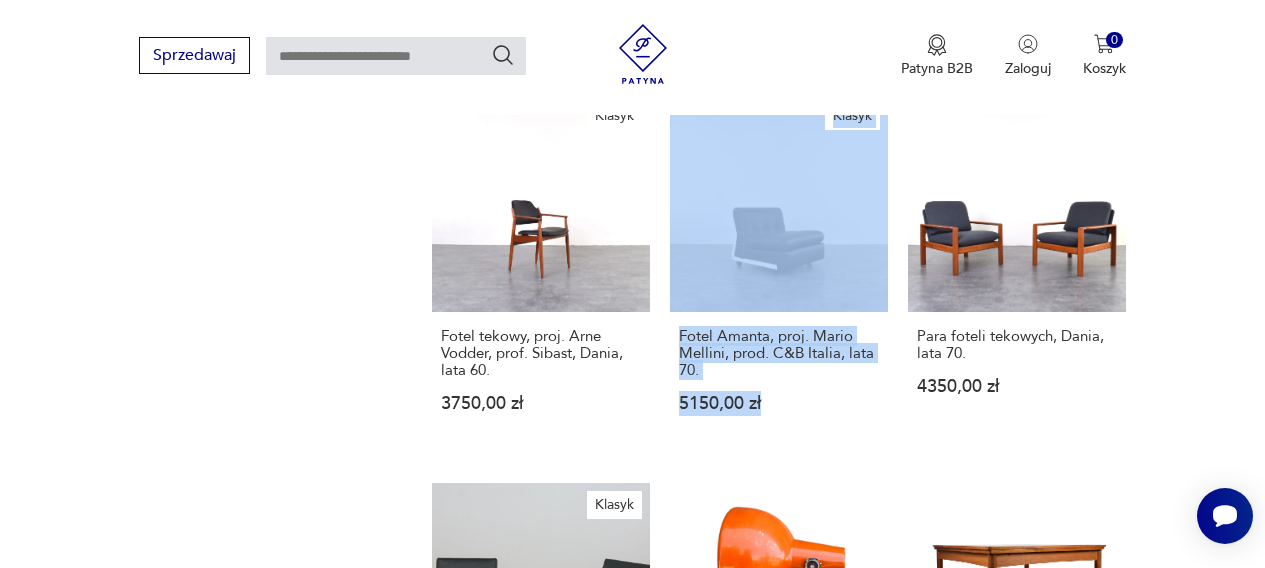 click on "Sprzedawaj Patyna B2B Zaloguj 0 Koszyk Twój koszyk ( 0 ) Brak produktów w koszyku IDŹ DO KOSZYKA" at bounding box center [632, 57] 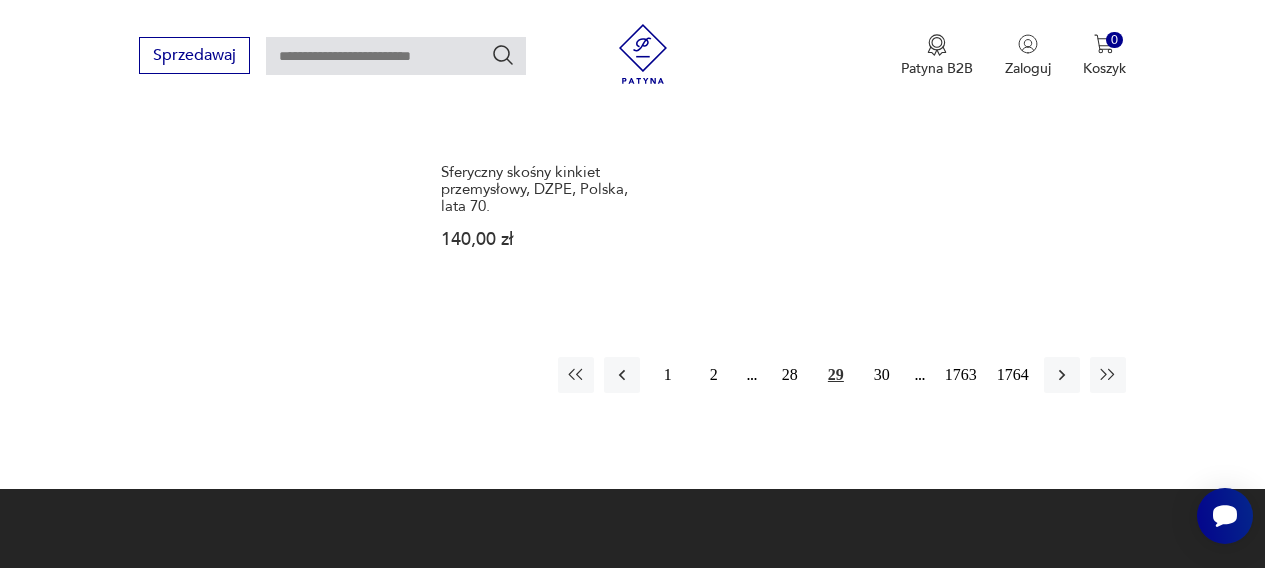 scroll, scrollTop: 2662, scrollLeft: 0, axis: vertical 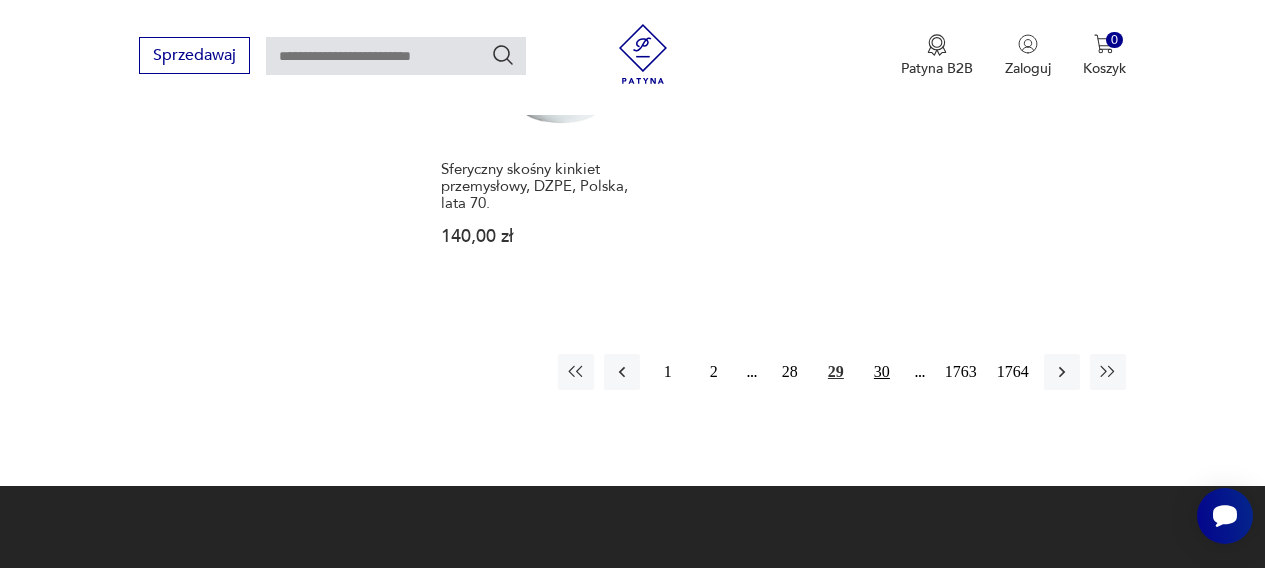 click on "30" at bounding box center [882, 372] 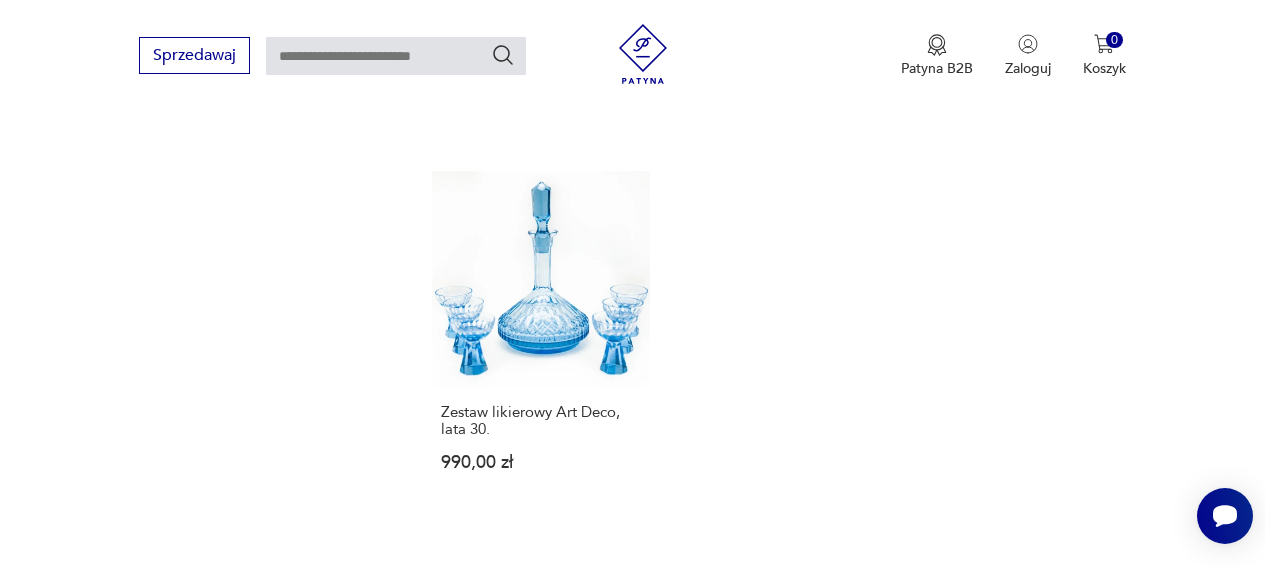 scroll, scrollTop: 2453, scrollLeft: 0, axis: vertical 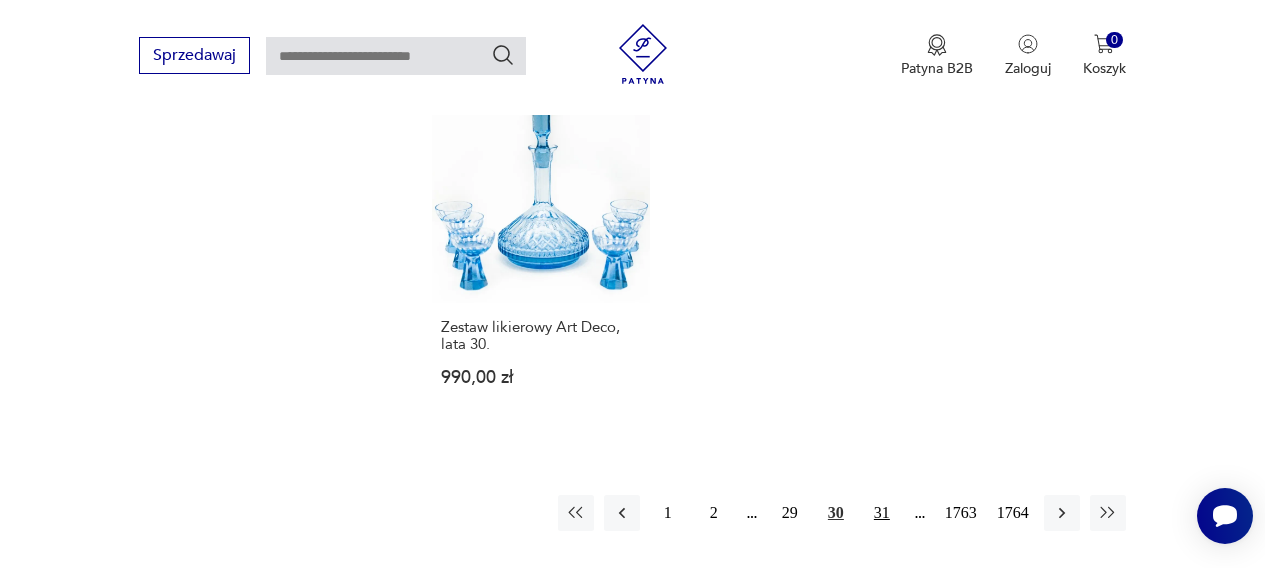 click on "31" at bounding box center [882, 513] 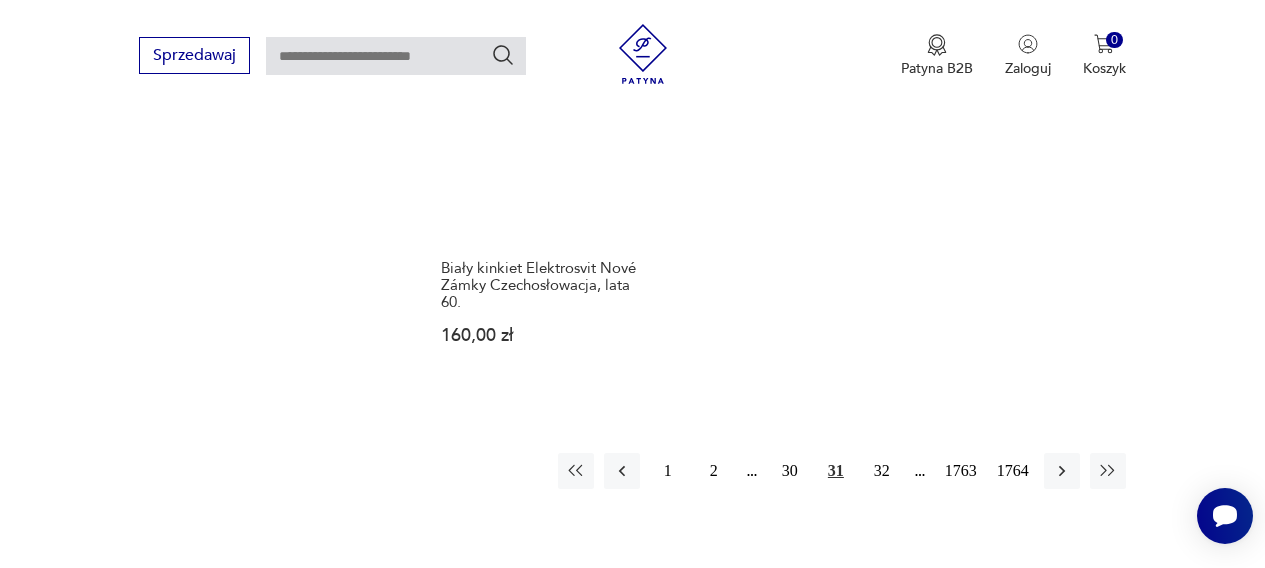 scroll, scrollTop: 2516, scrollLeft: 0, axis: vertical 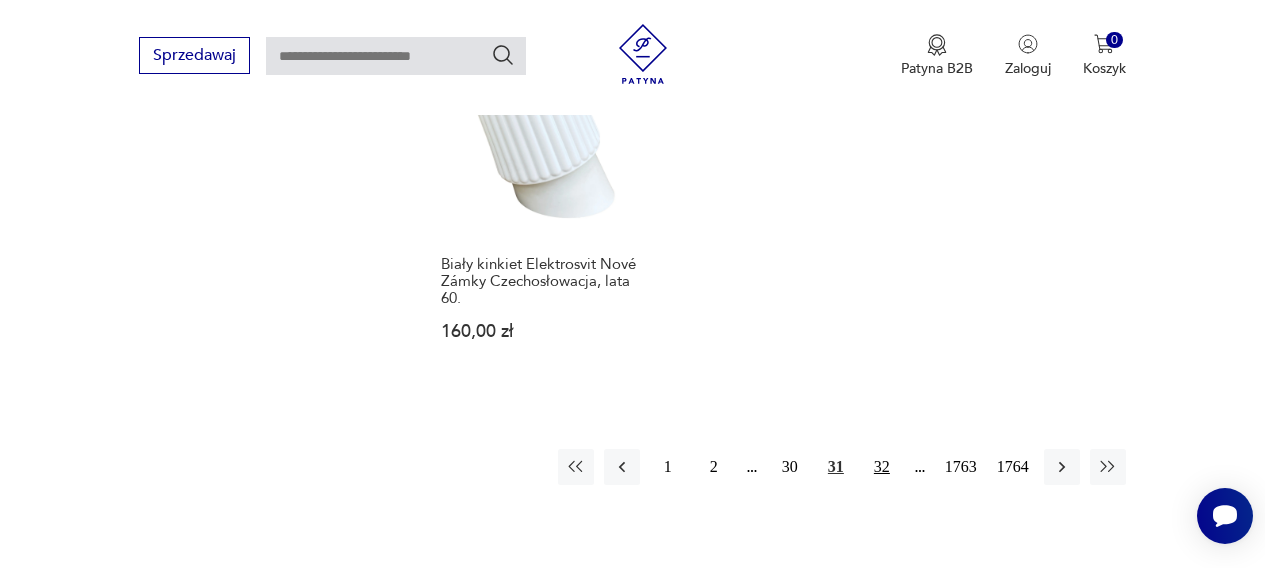click on "32" at bounding box center [882, 467] 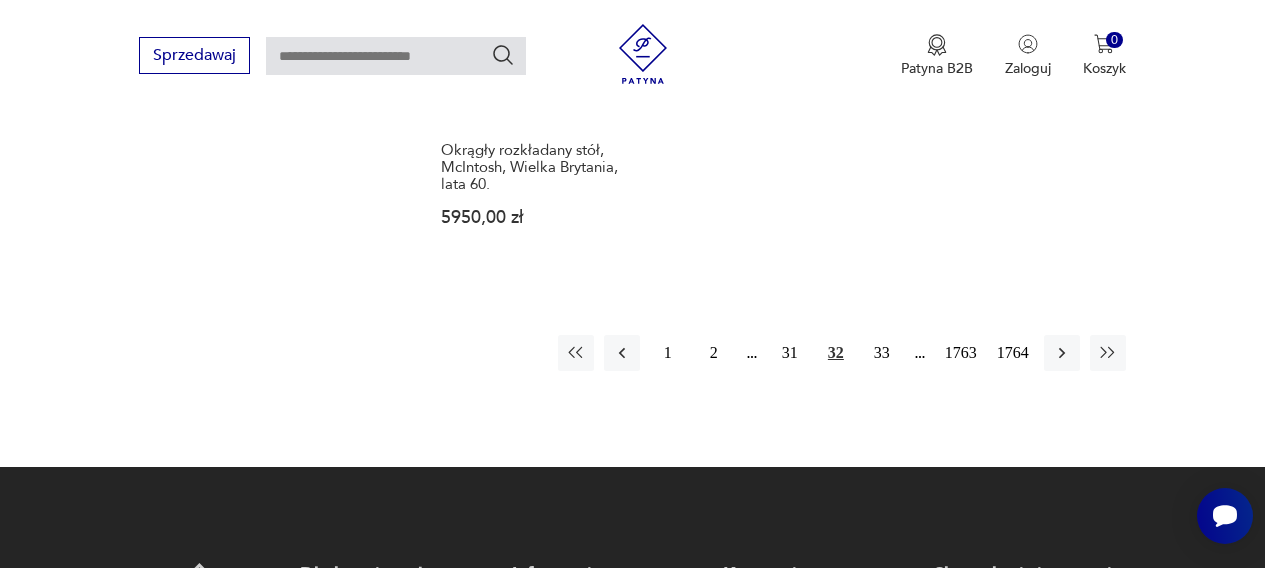 scroll, scrollTop: 2631, scrollLeft: 0, axis: vertical 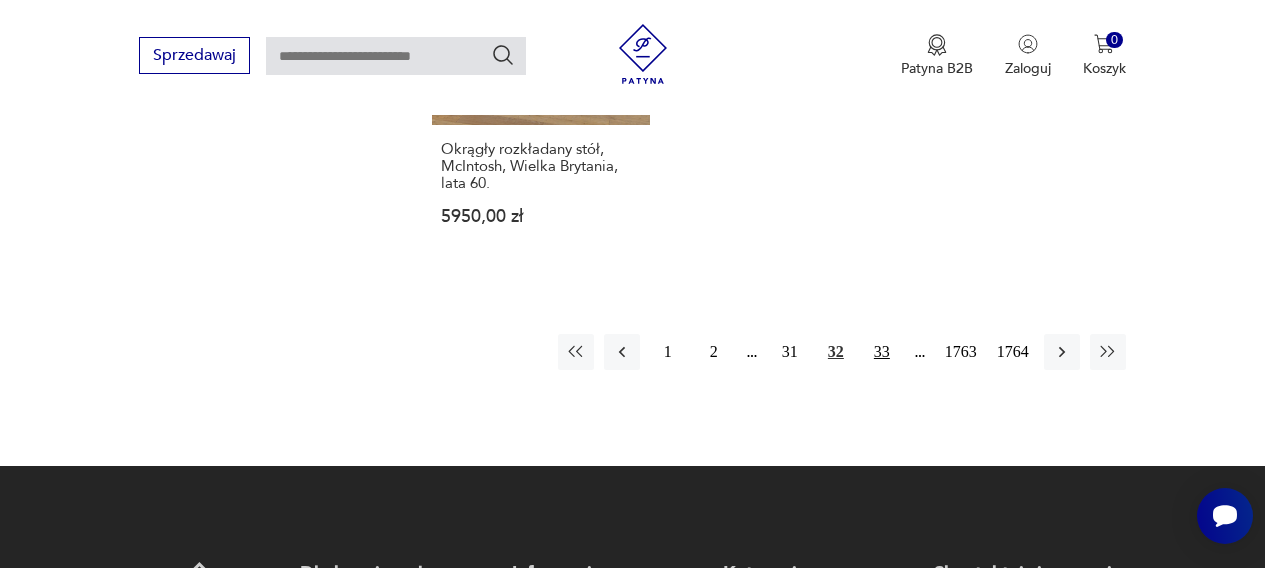 click on "33" at bounding box center [882, 352] 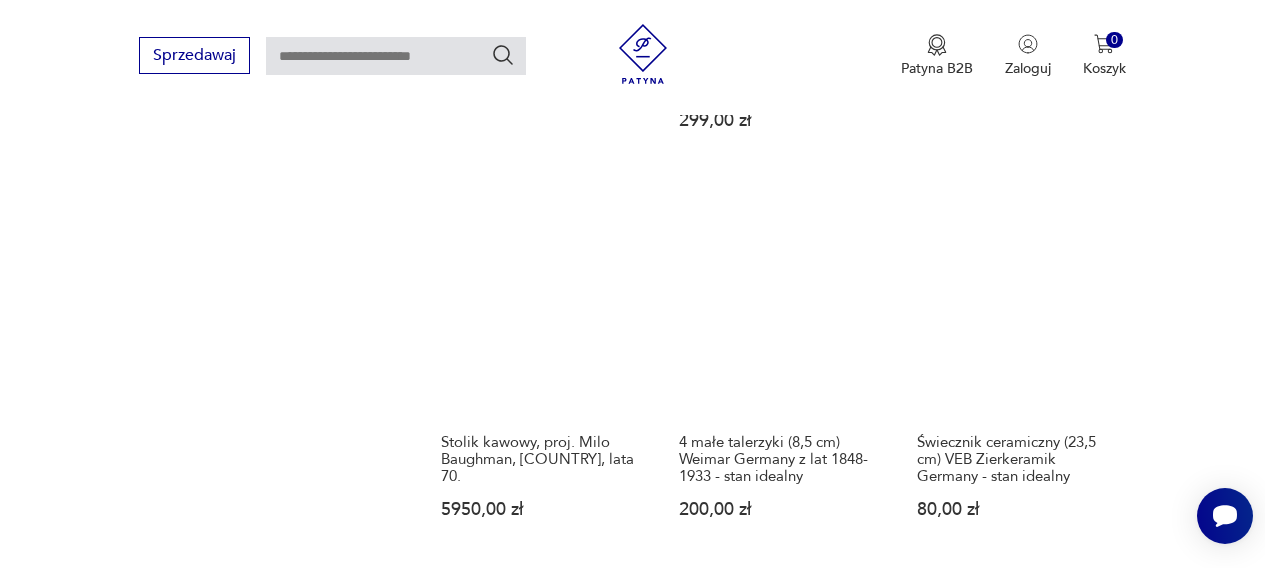 scroll, scrollTop: 1987, scrollLeft: 0, axis: vertical 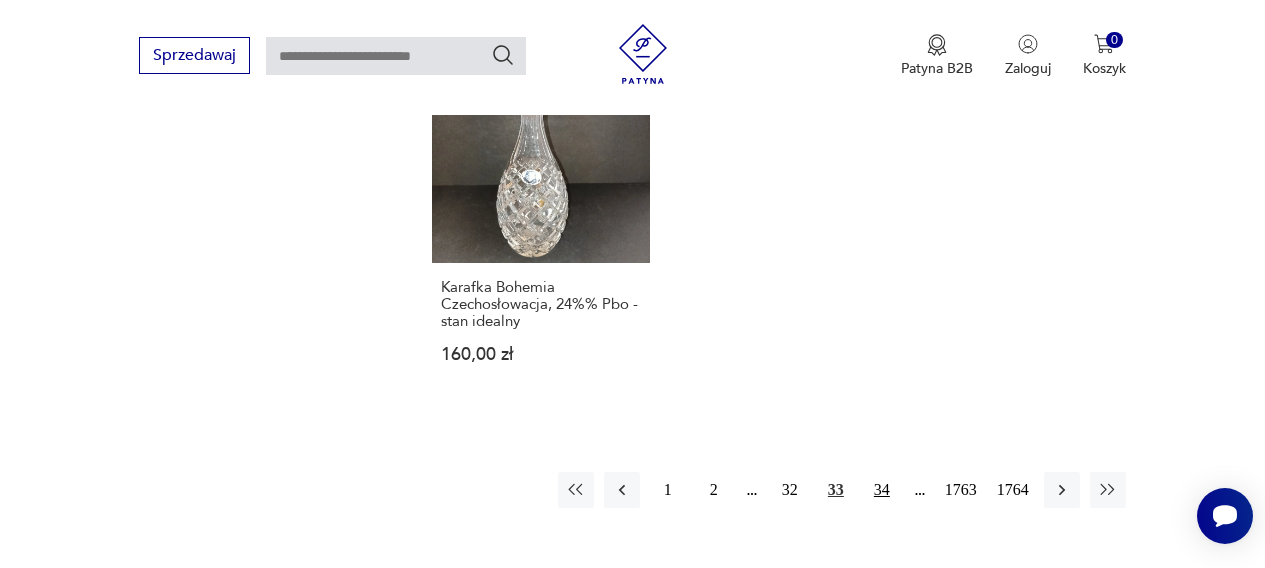 click on "34" at bounding box center [882, 490] 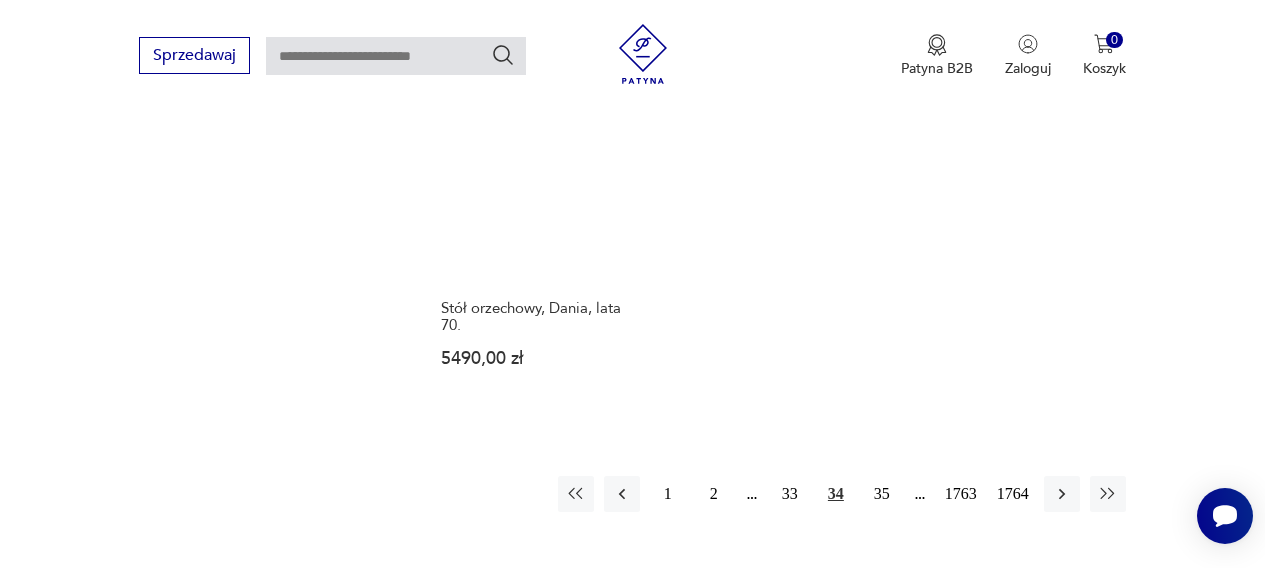 scroll, scrollTop: 2524, scrollLeft: 0, axis: vertical 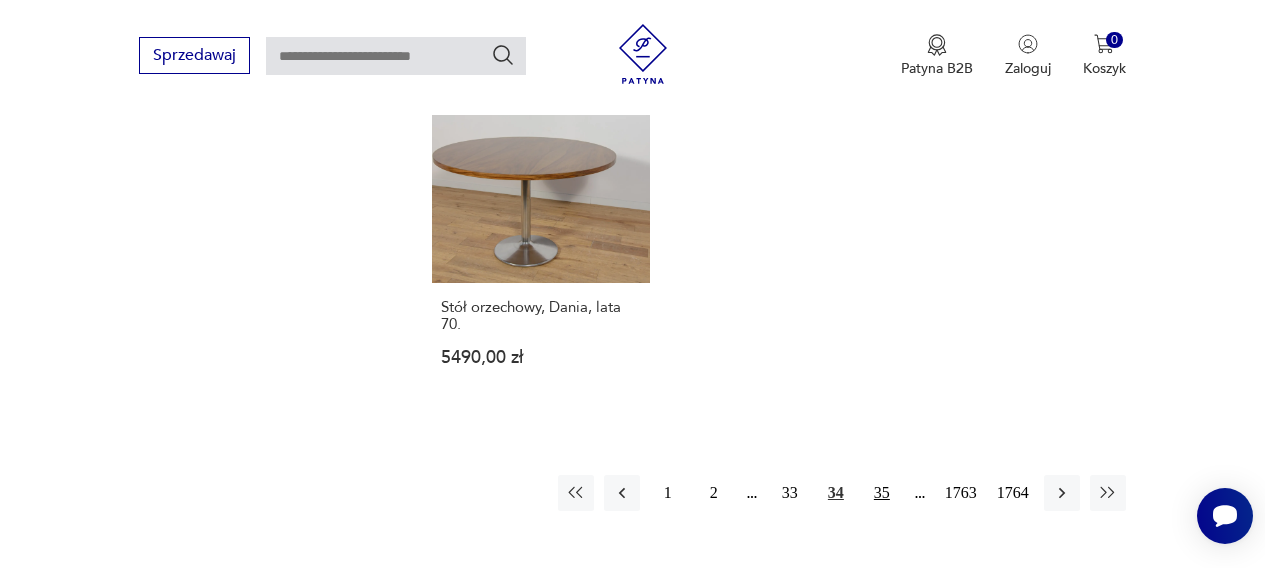 click on "35" at bounding box center (882, 493) 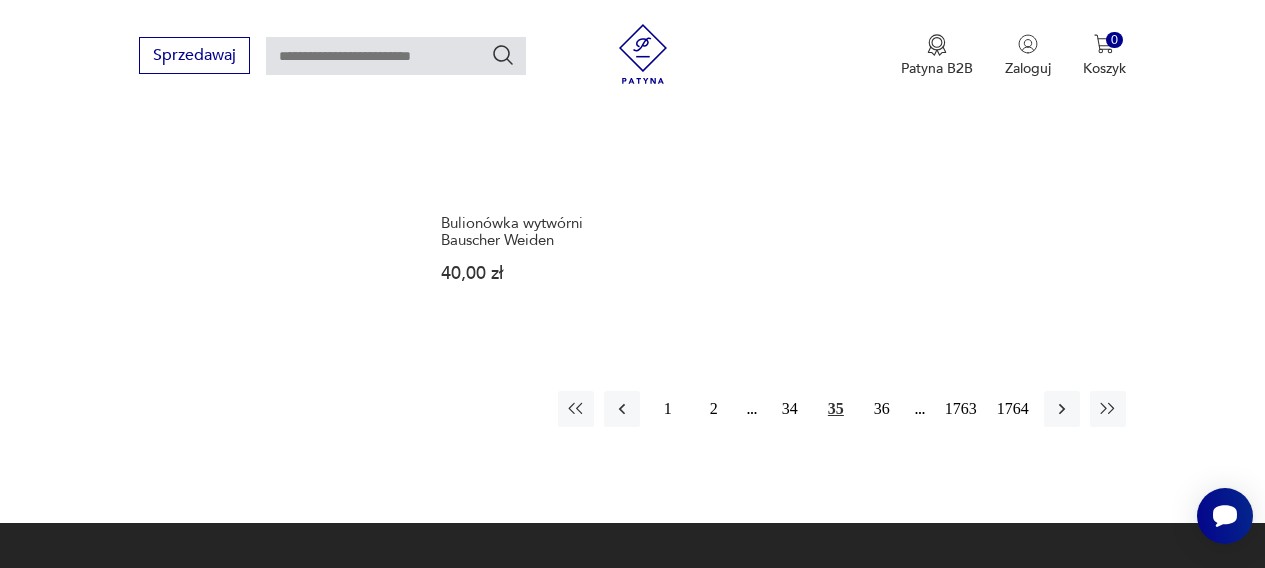 scroll, scrollTop: 2576, scrollLeft: 0, axis: vertical 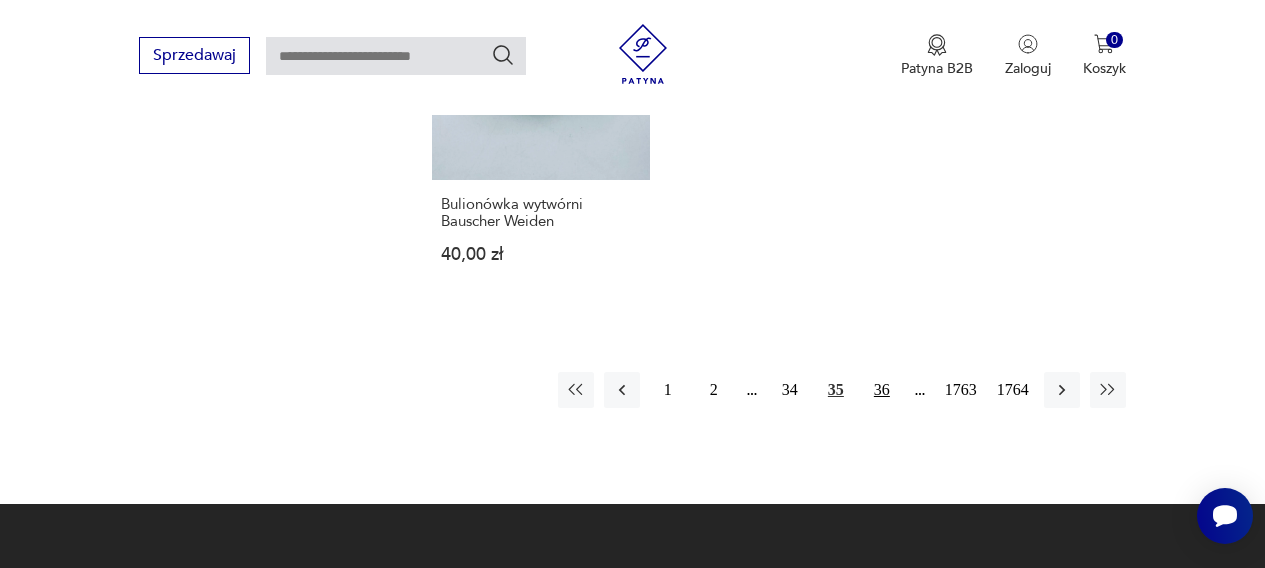 click on "36" at bounding box center [882, 390] 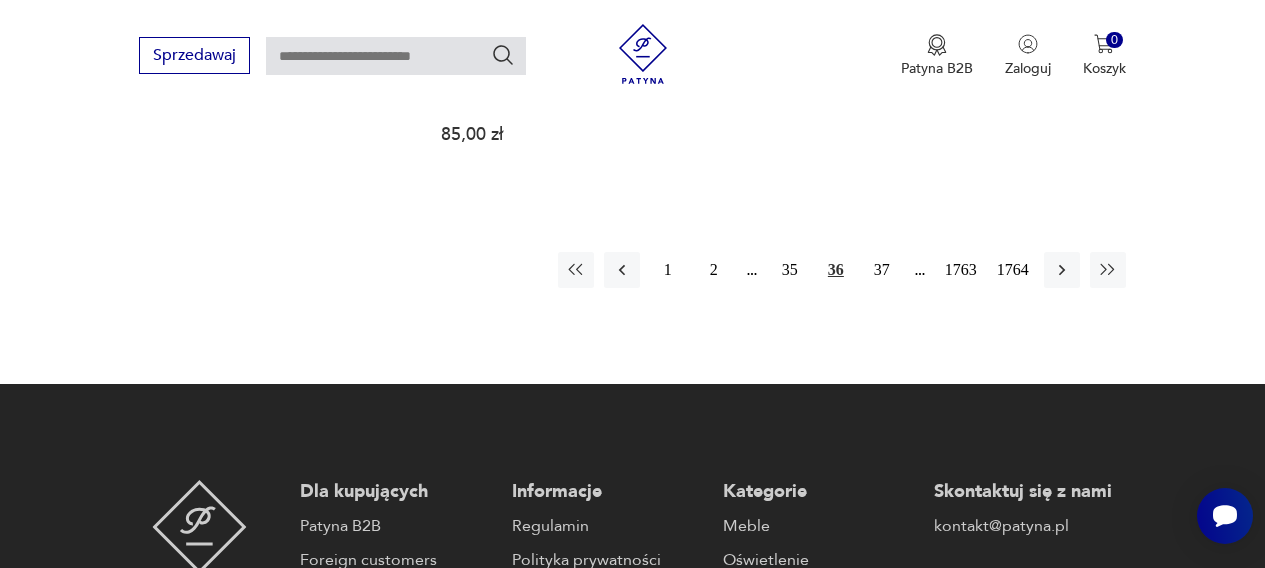 scroll, scrollTop: 2667, scrollLeft: 0, axis: vertical 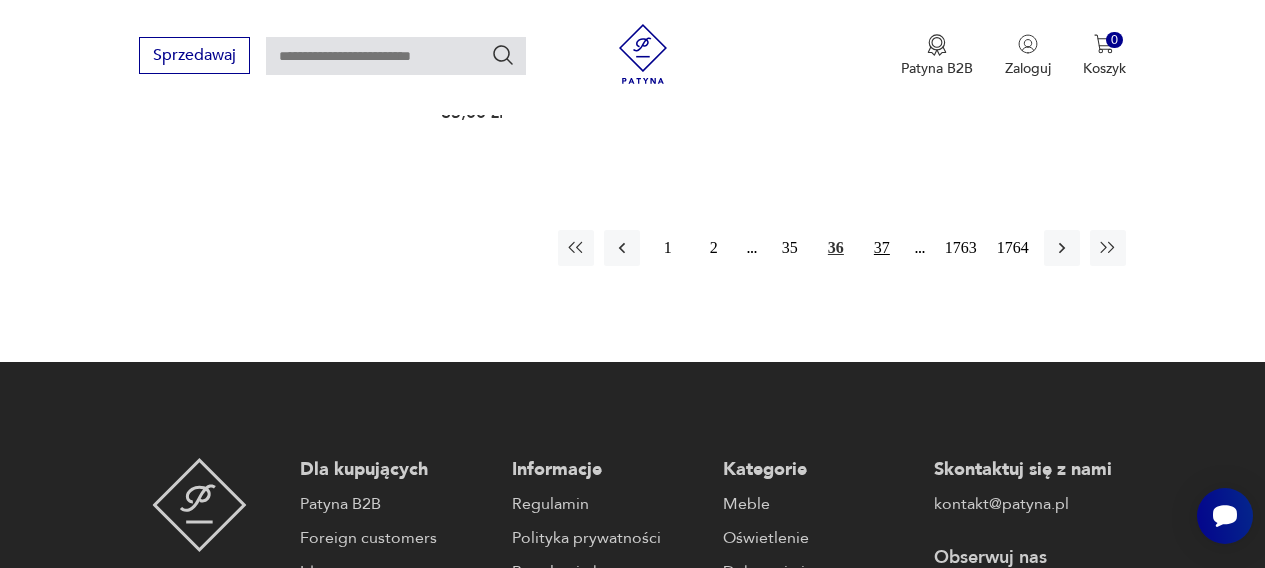 click on "37" at bounding box center [882, 248] 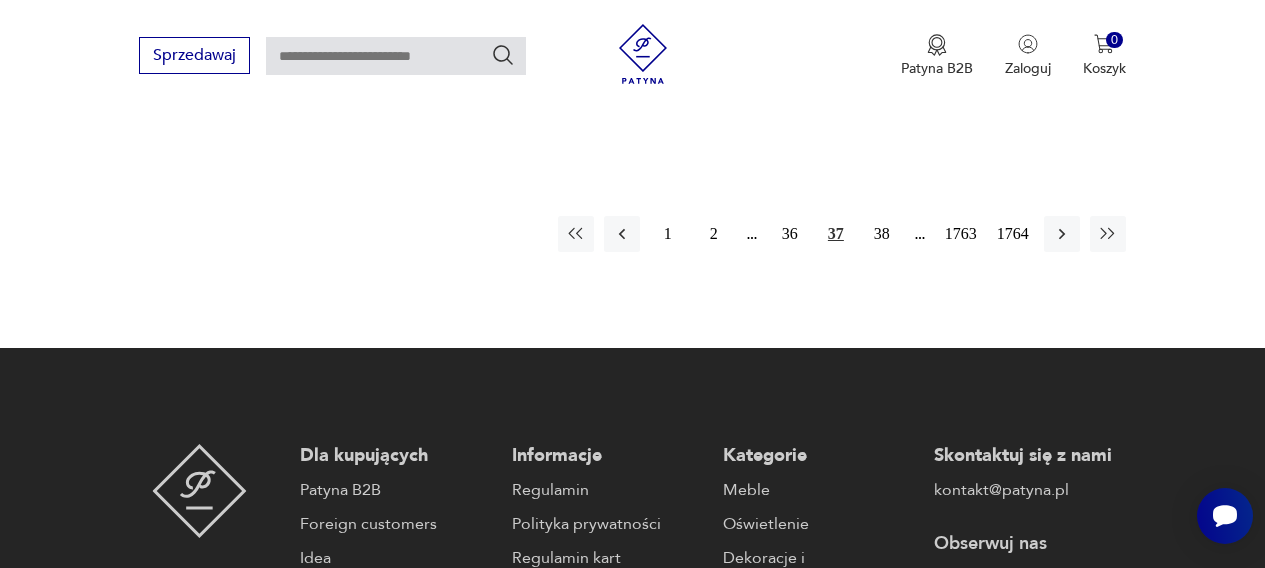 scroll, scrollTop: 2753, scrollLeft: 0, axis: vertical 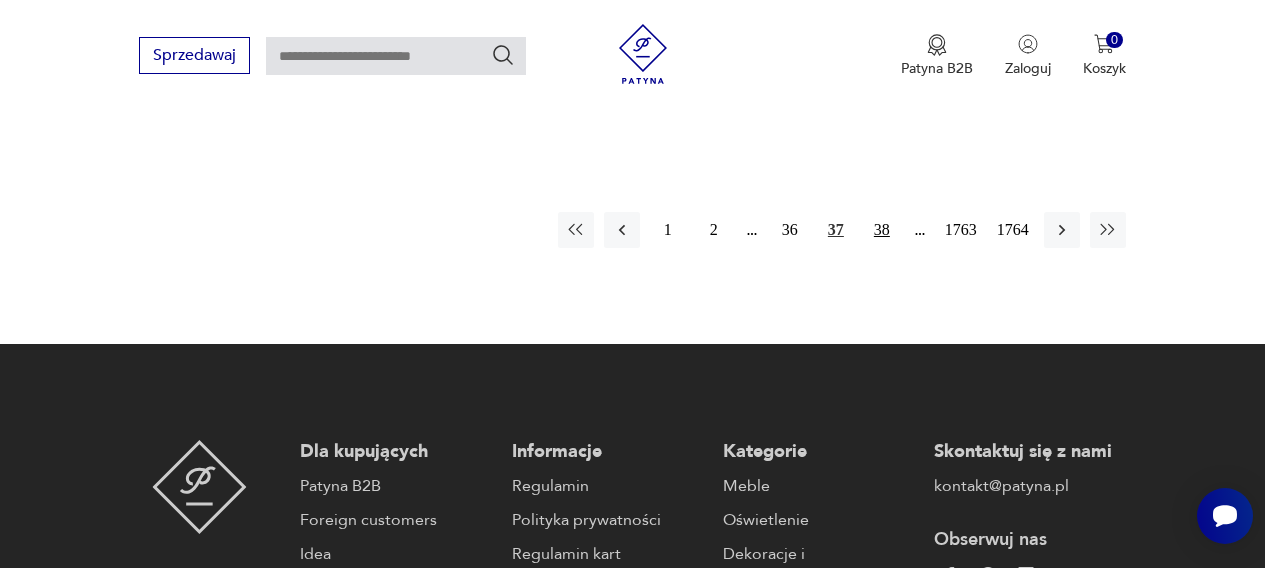 click on "38" at bounding box center [882, 230] 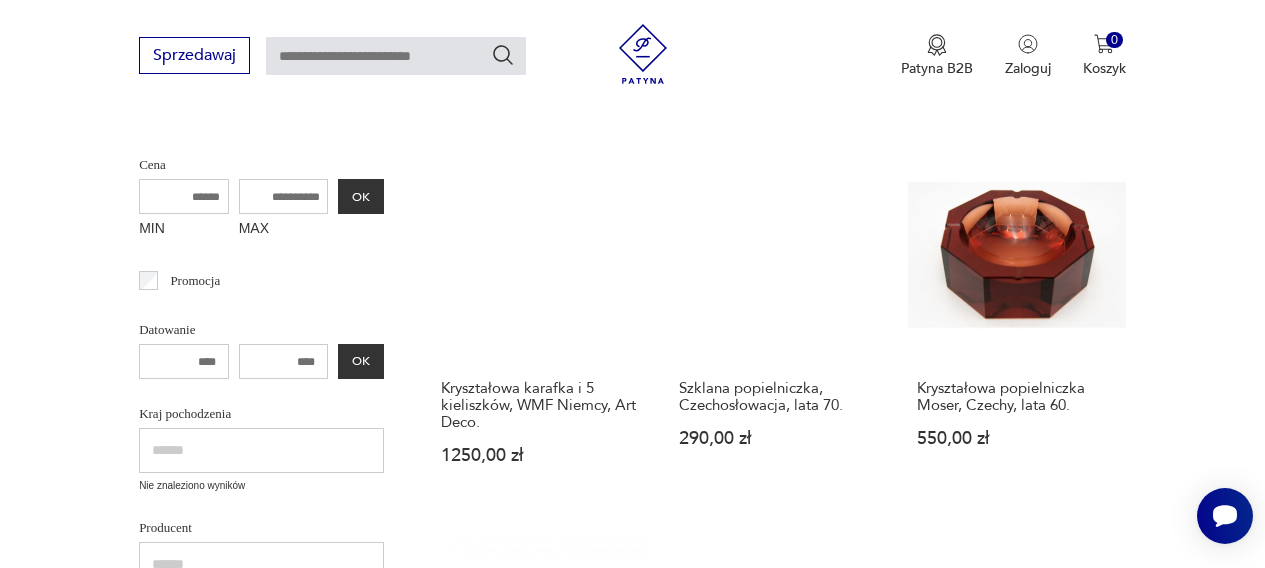 scroll, scrollTop: 483, scrollLeft: 0, axis: vertical 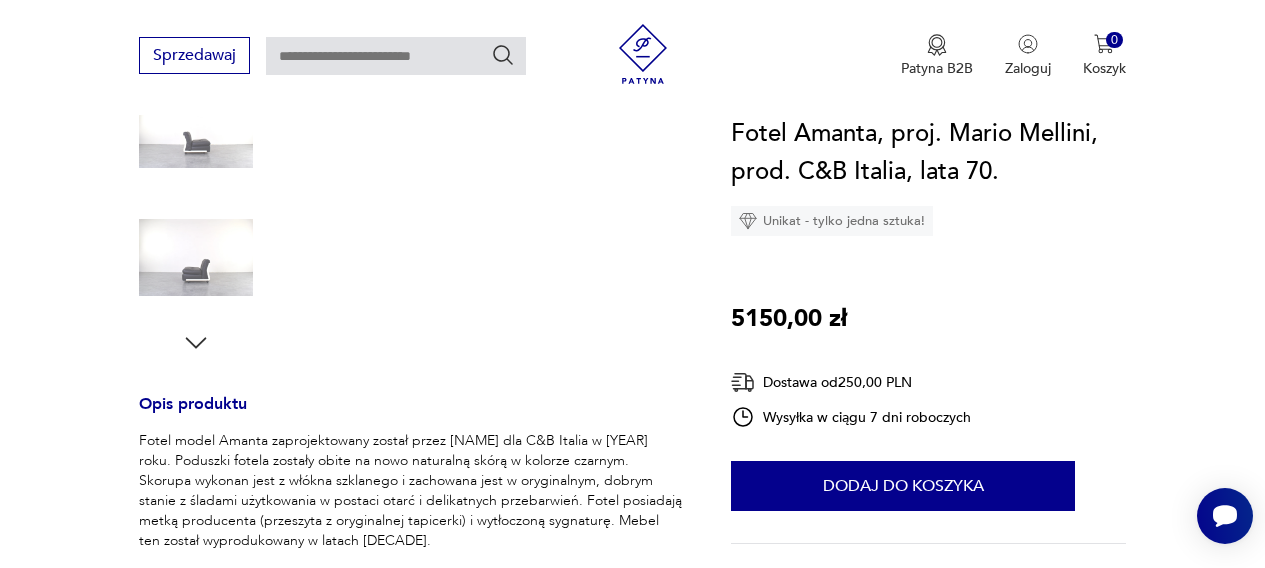click at bounding box center (0, 0) 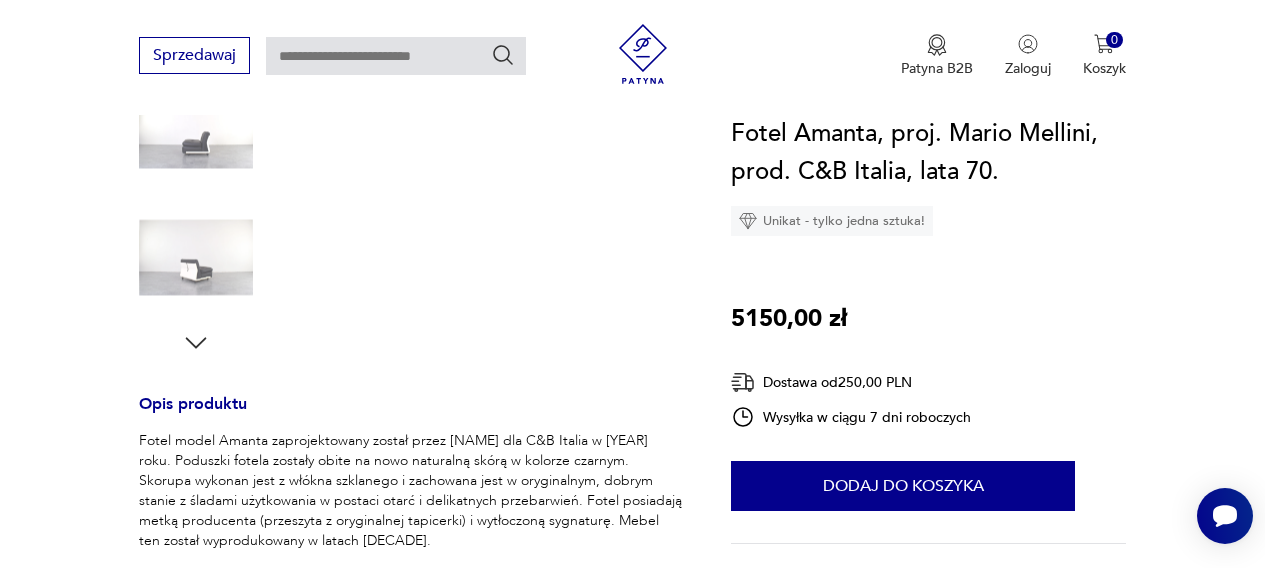 click at bounding box center [0, 0] 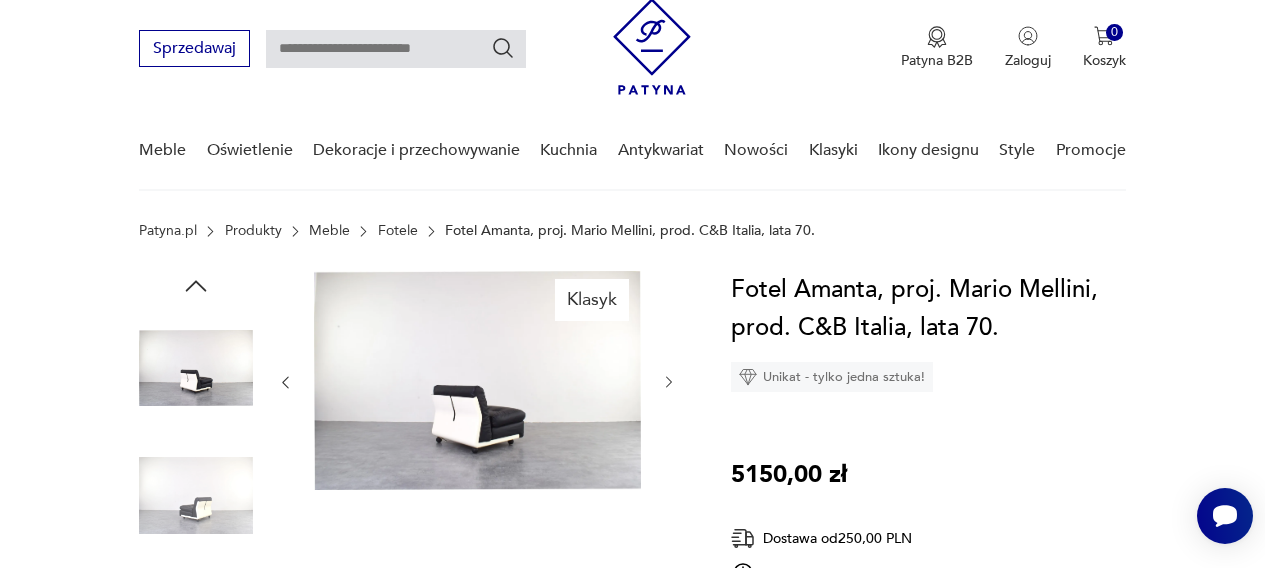 scroll, scrollTop: 60, scrollLeft: 0, axis: vertical 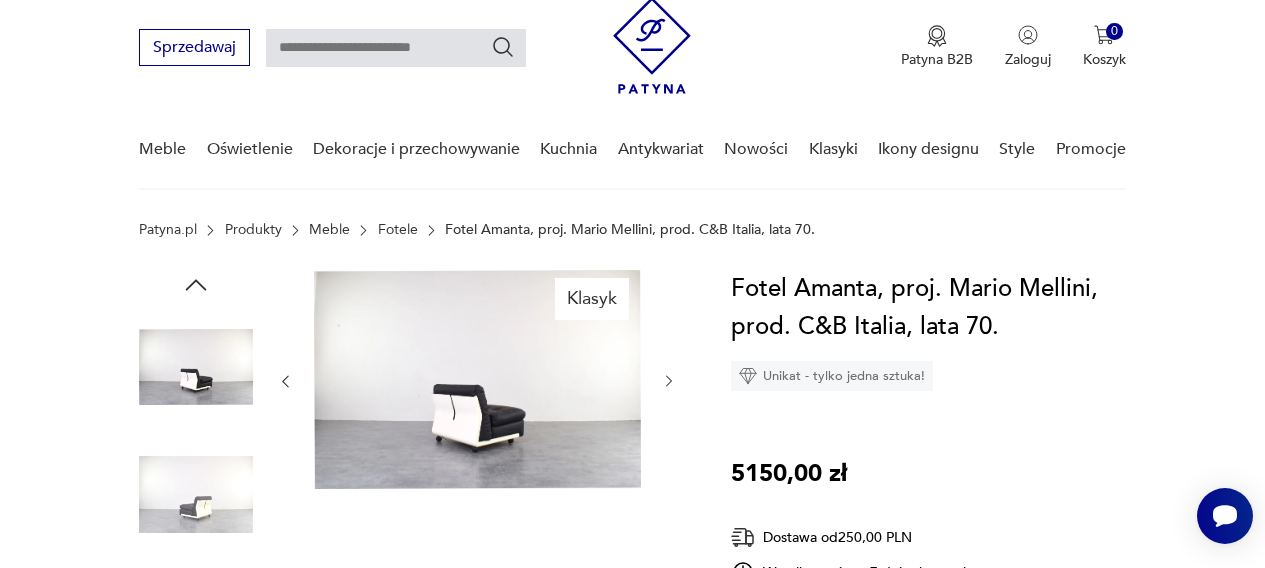 click at bounding box center (196, 367) 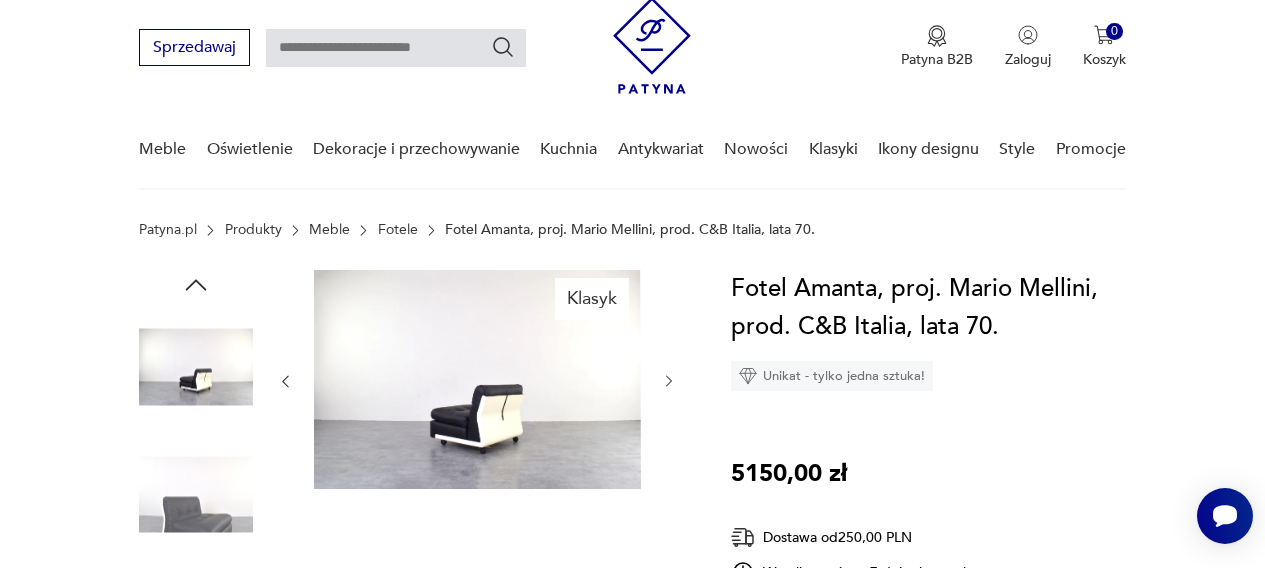 click at bounding box center [196, 495] 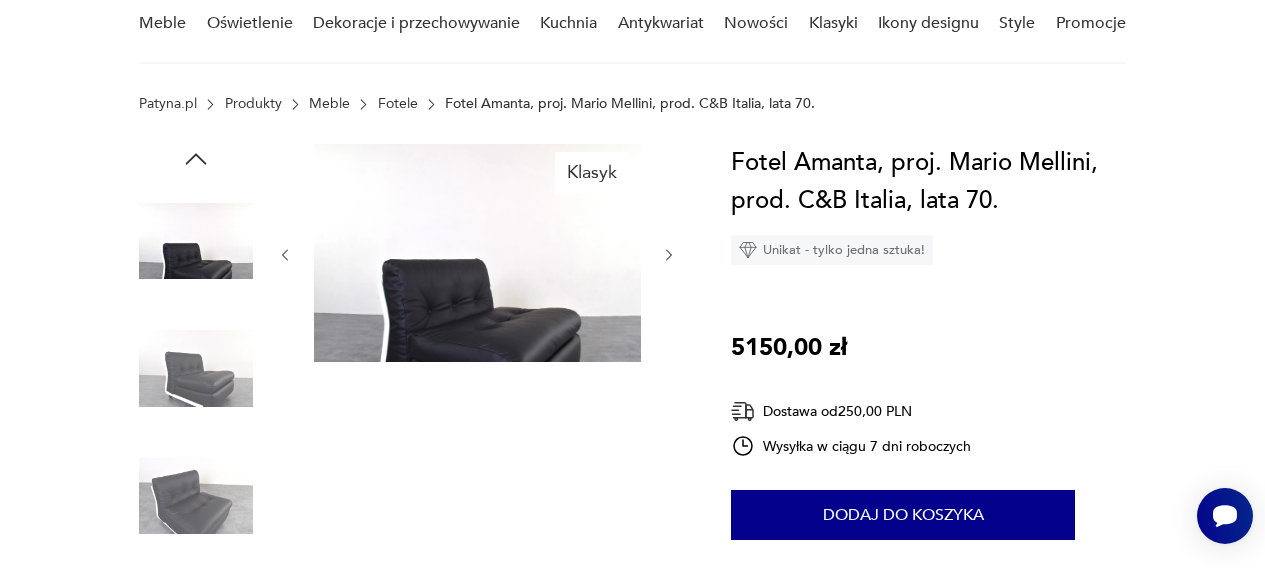 scroll, scrollTop: 187, scrollLeft: 0, axis: vertical 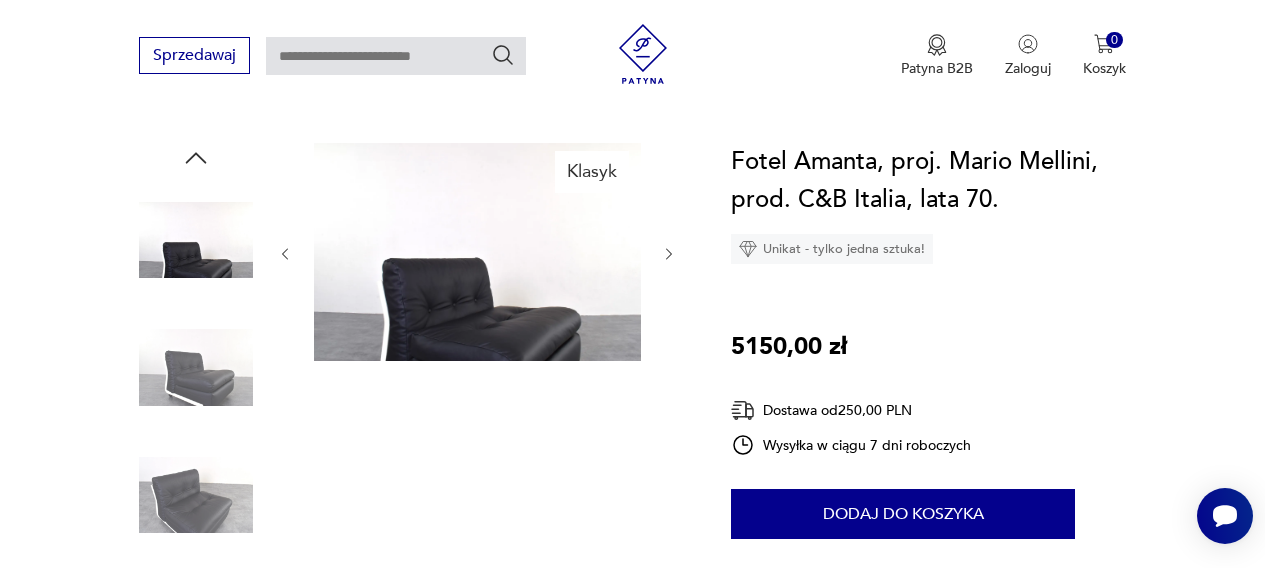 click at bounding box center (0, 0) 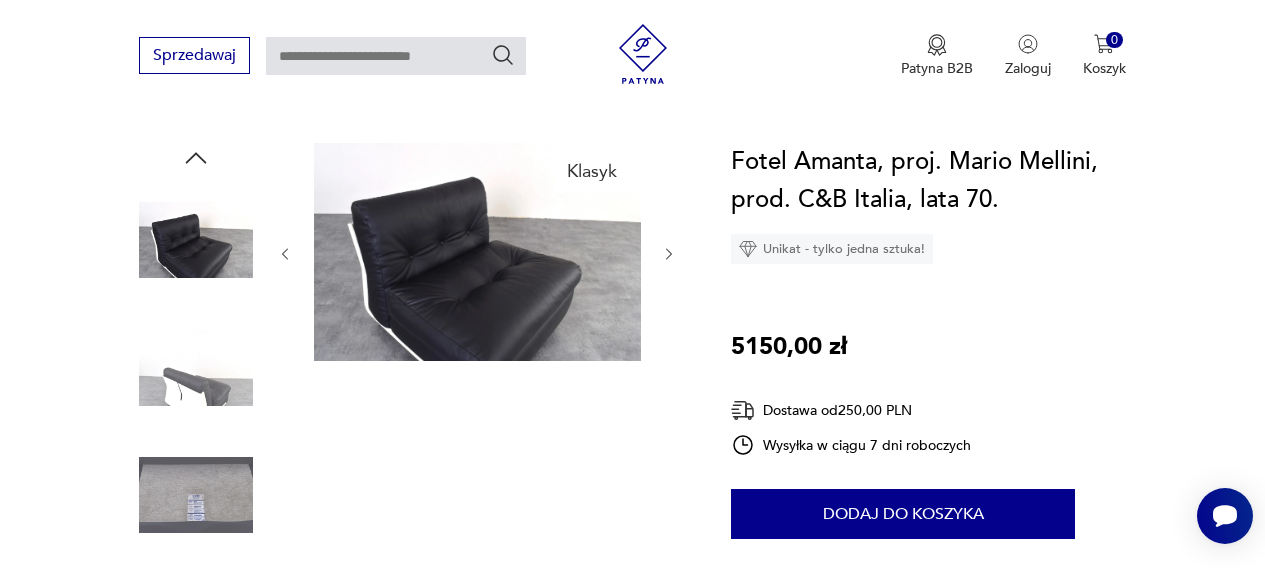 click at bounding box center (0, 0) 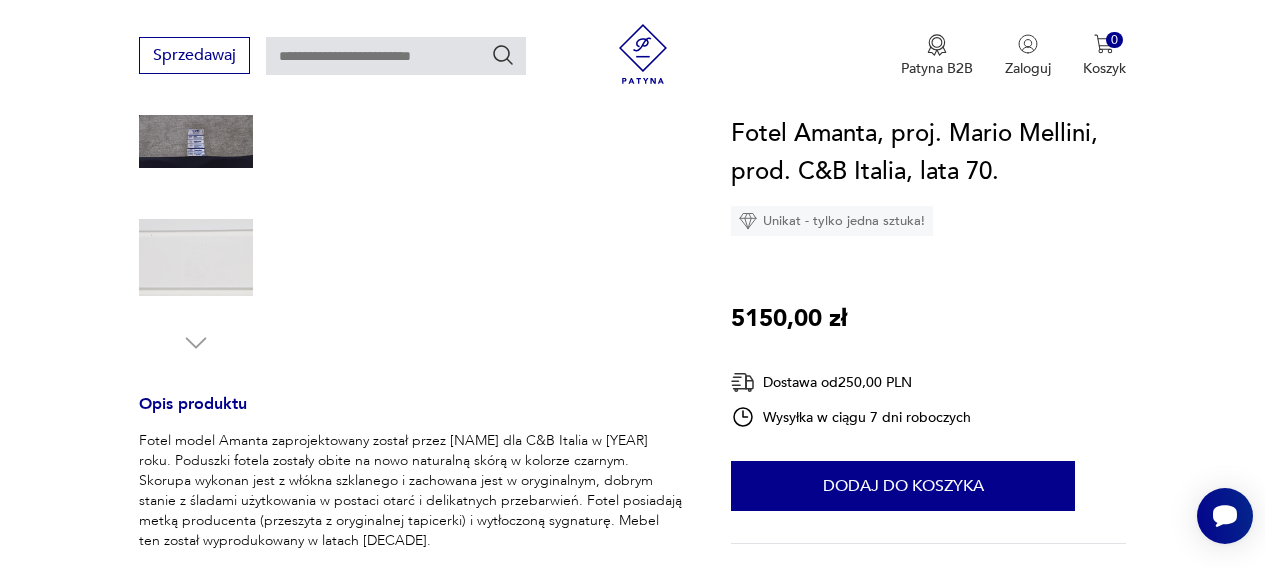 scroll, scrollTop: 557, scrollLeft: 0, axis: vertical 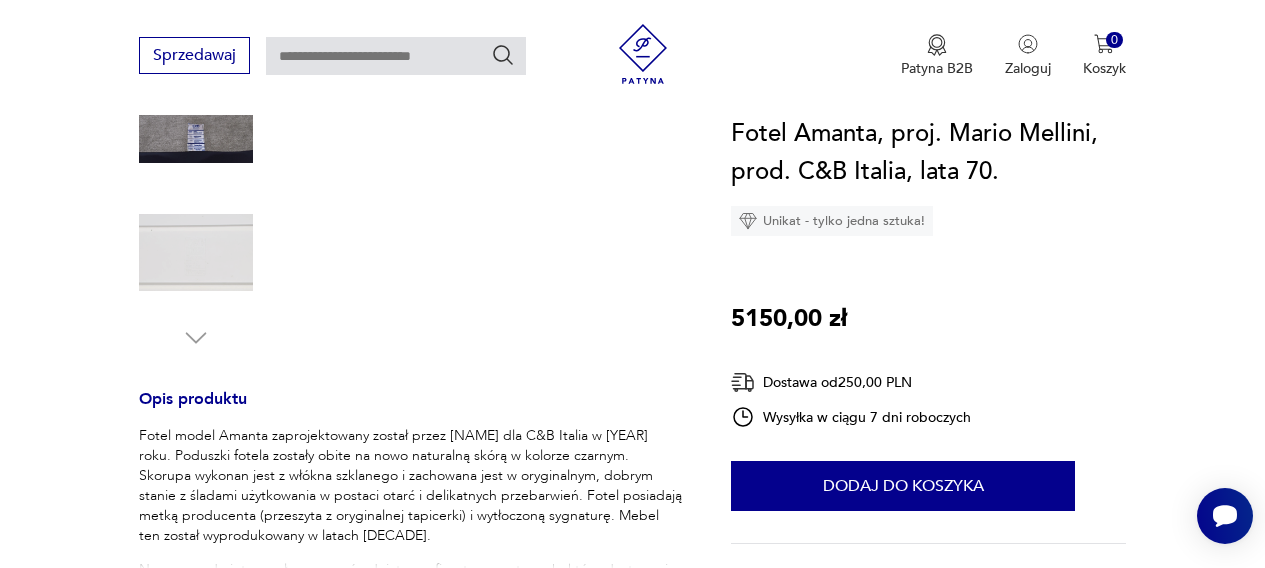 click at bounding box center (0, 0) 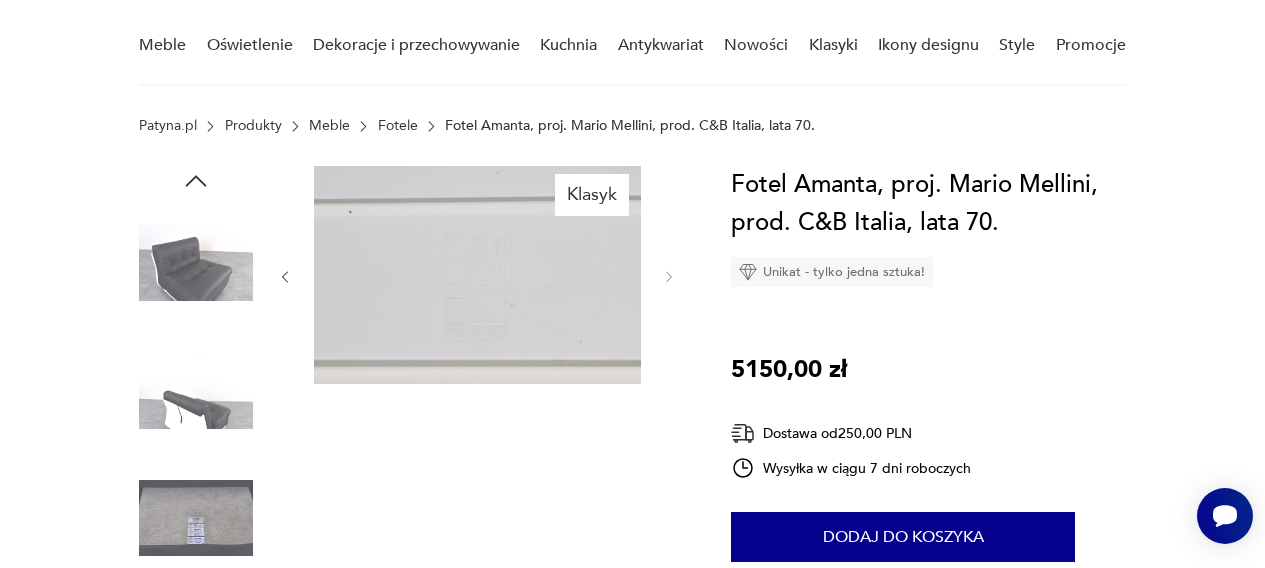 scroll, scrollTop: 166, scrollLeft: 0, axis: vertical 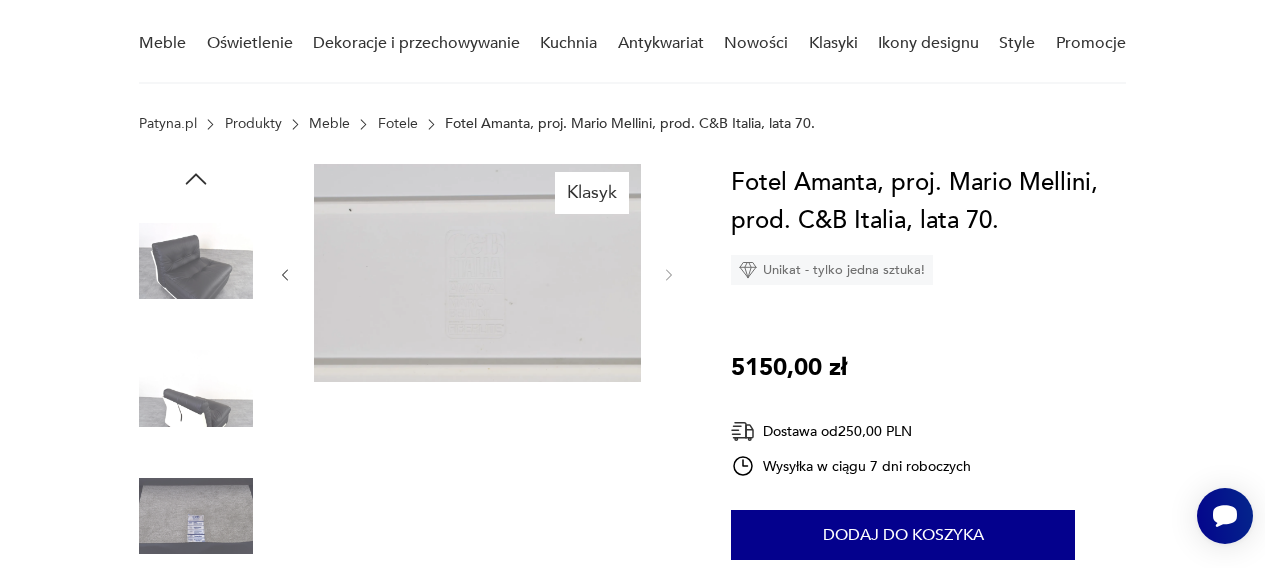 click at bounding box center [0, 0] 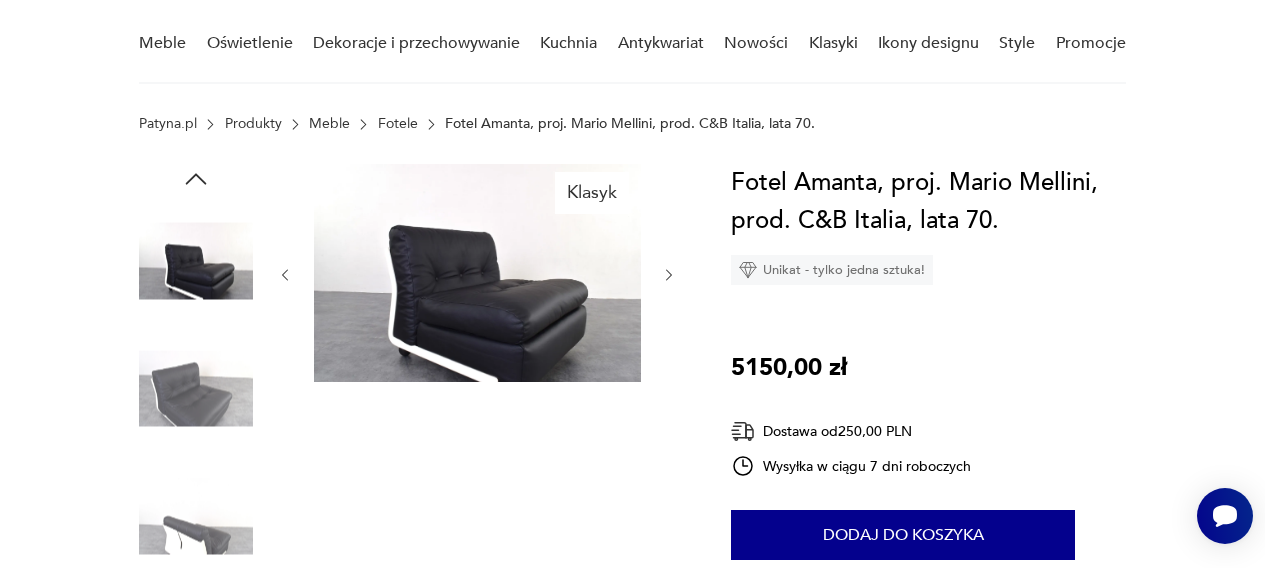 click at bounding box center [0, 0] 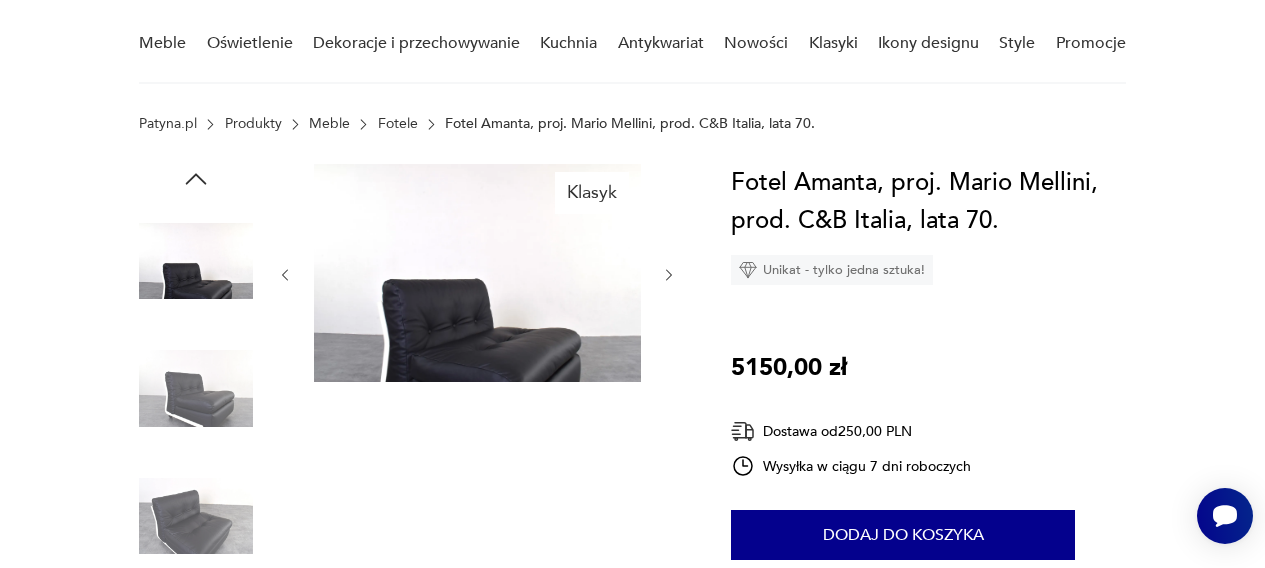 click at bounding box center [0, 0] 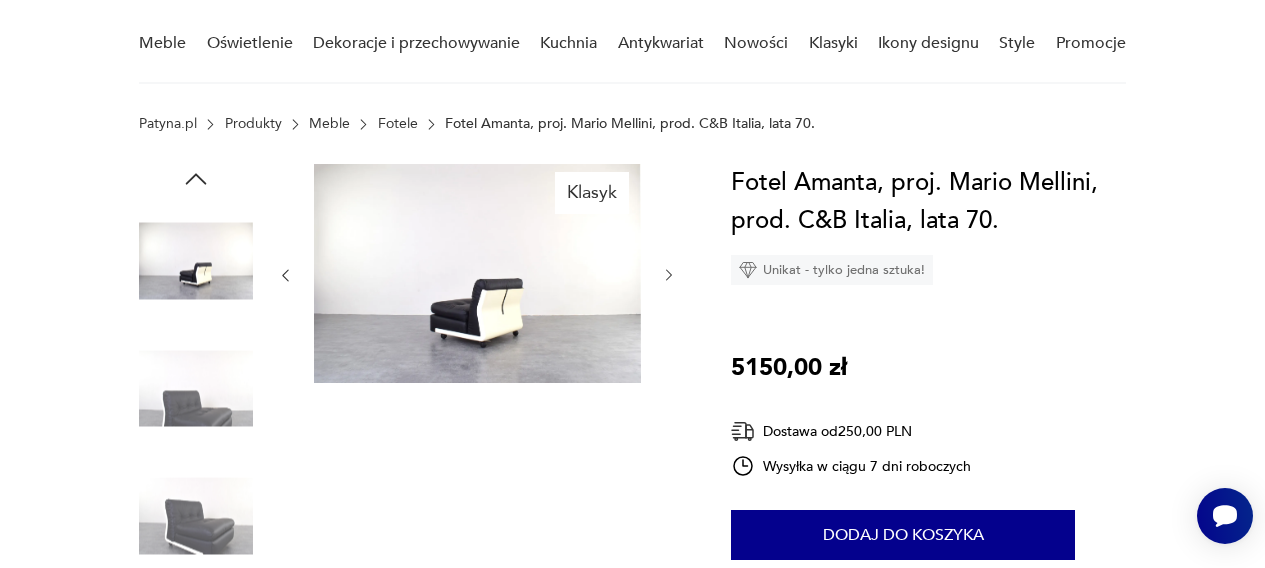click at bounding box center (0, 0) 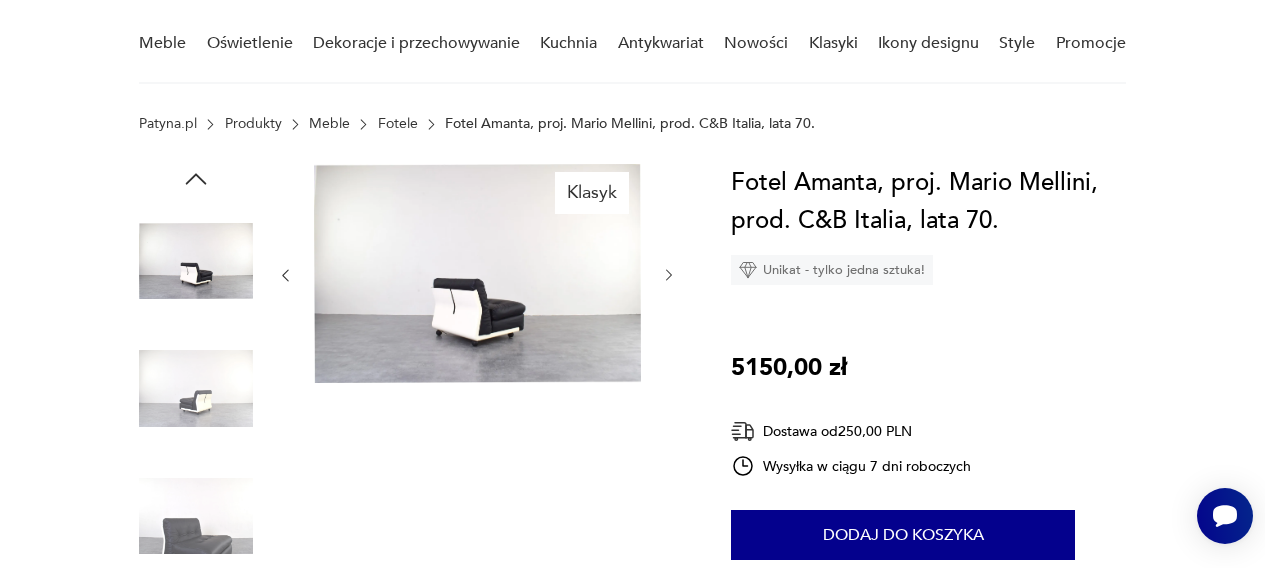 click at bounding box center (0, 0) 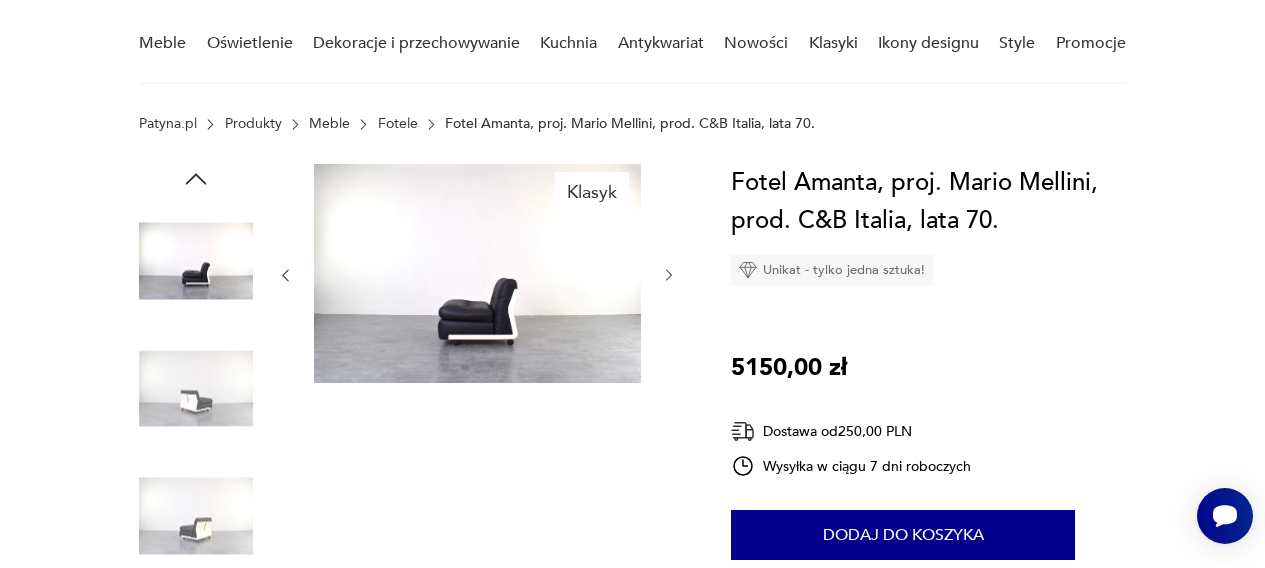click at bounding box center [0, 0] 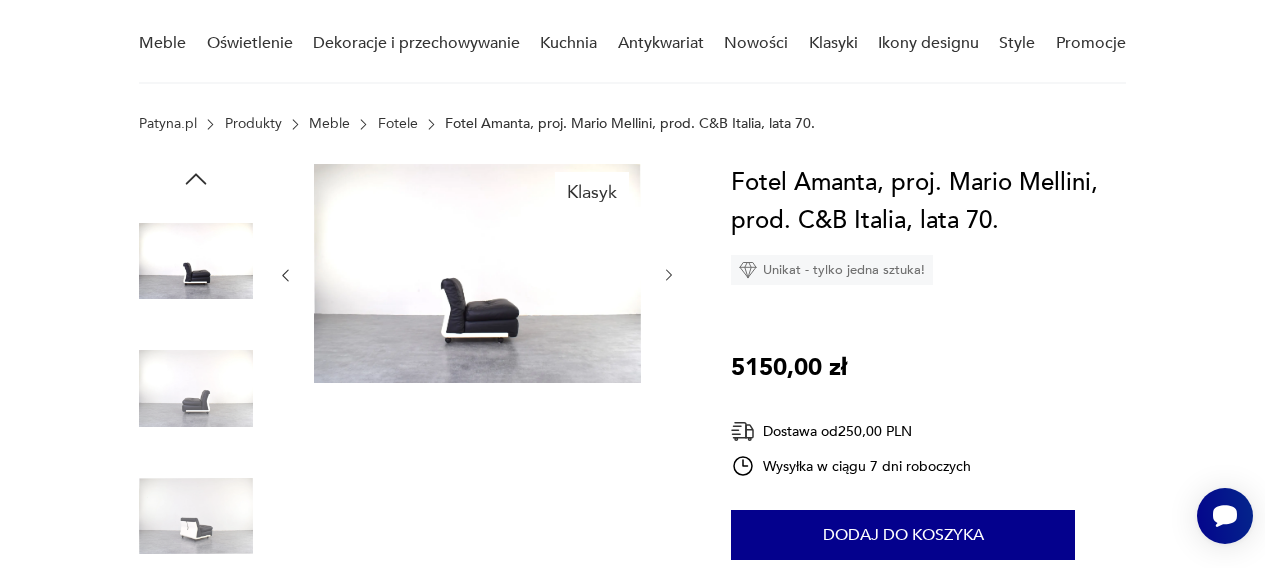 click at bounding box center [0, 0] 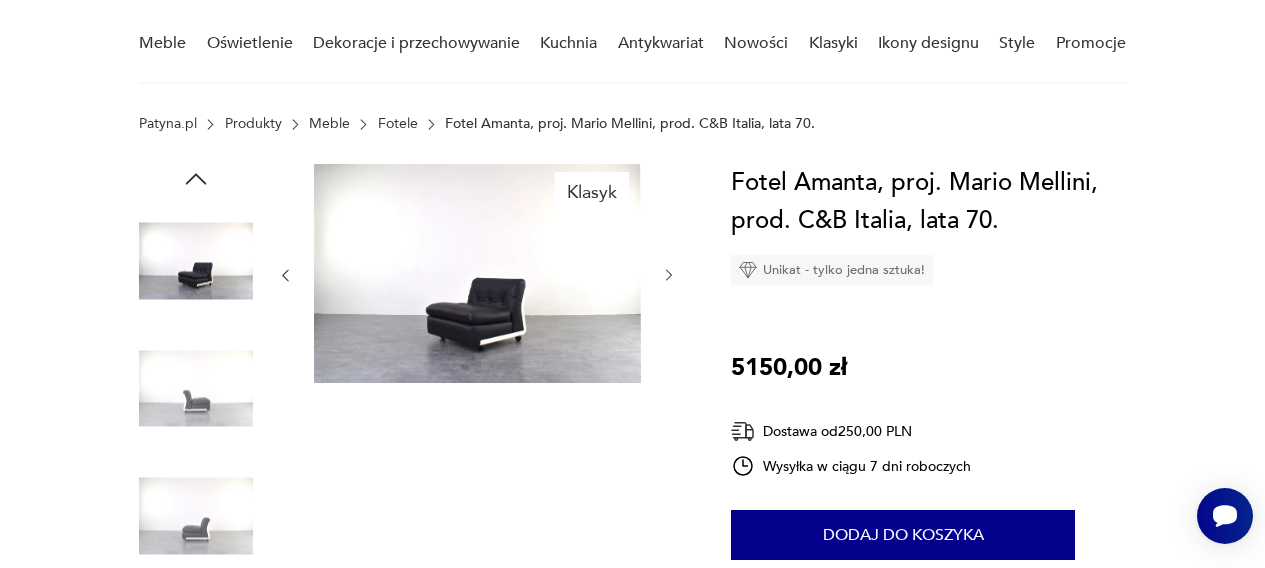 click at bounding box center (0, 0) 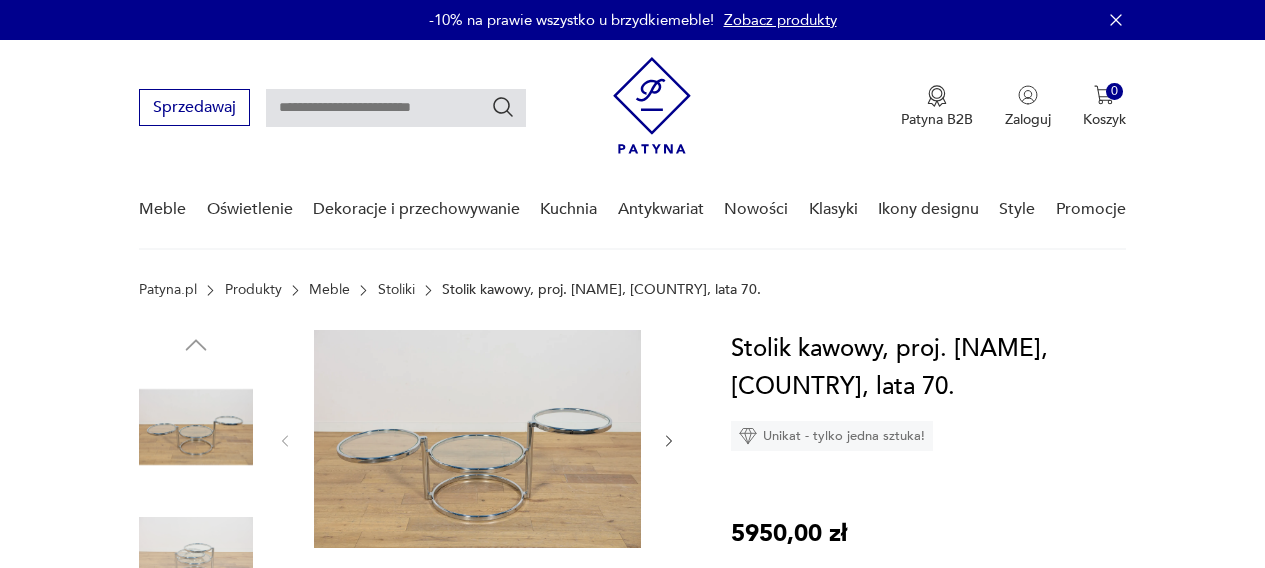 scroll, scrollTop: 0, scrollLeft: 0, axis: both 